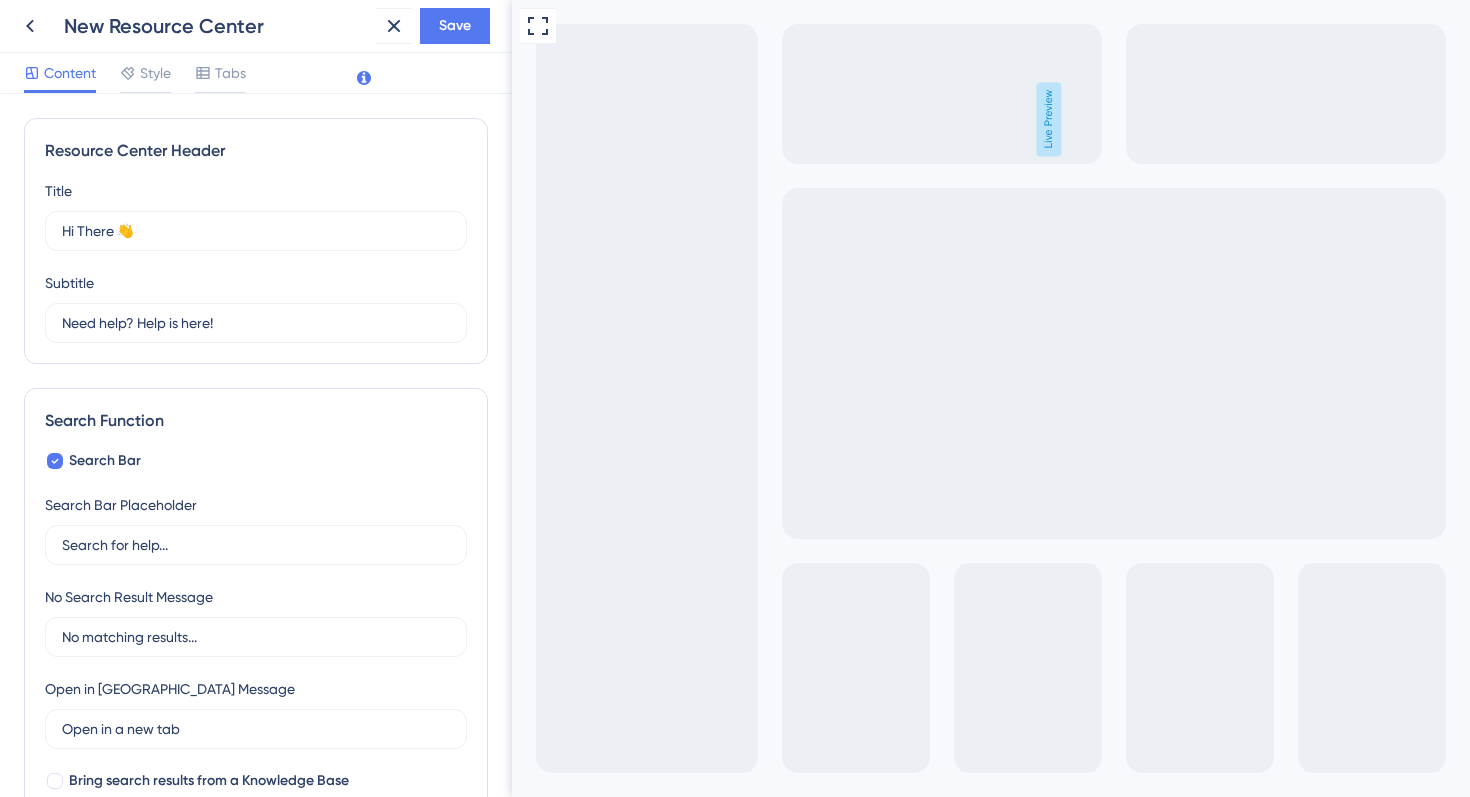 scroll, scrollTop: 0, scrollLeft: 0, axis: both 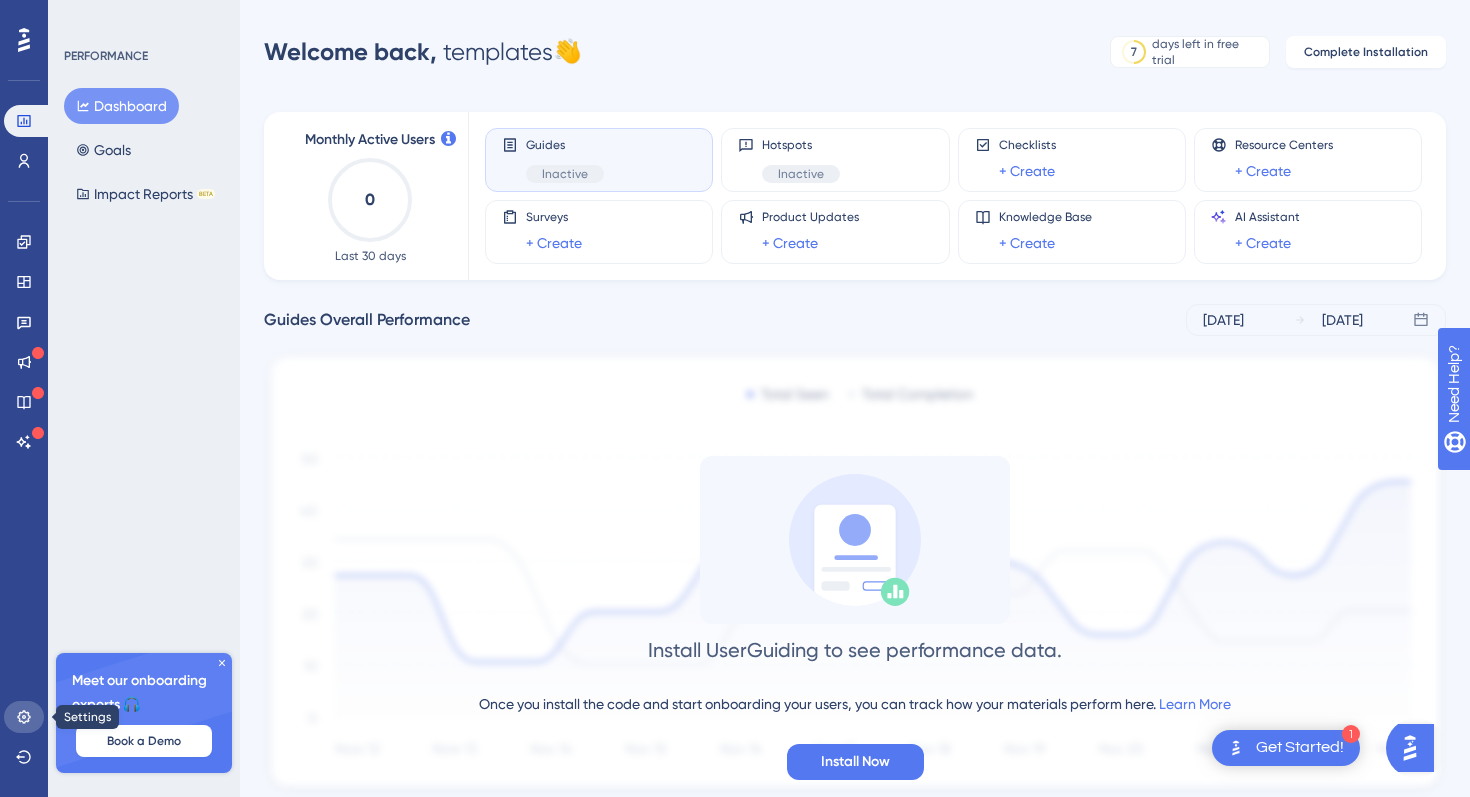 click at bounding box center [24, 717] 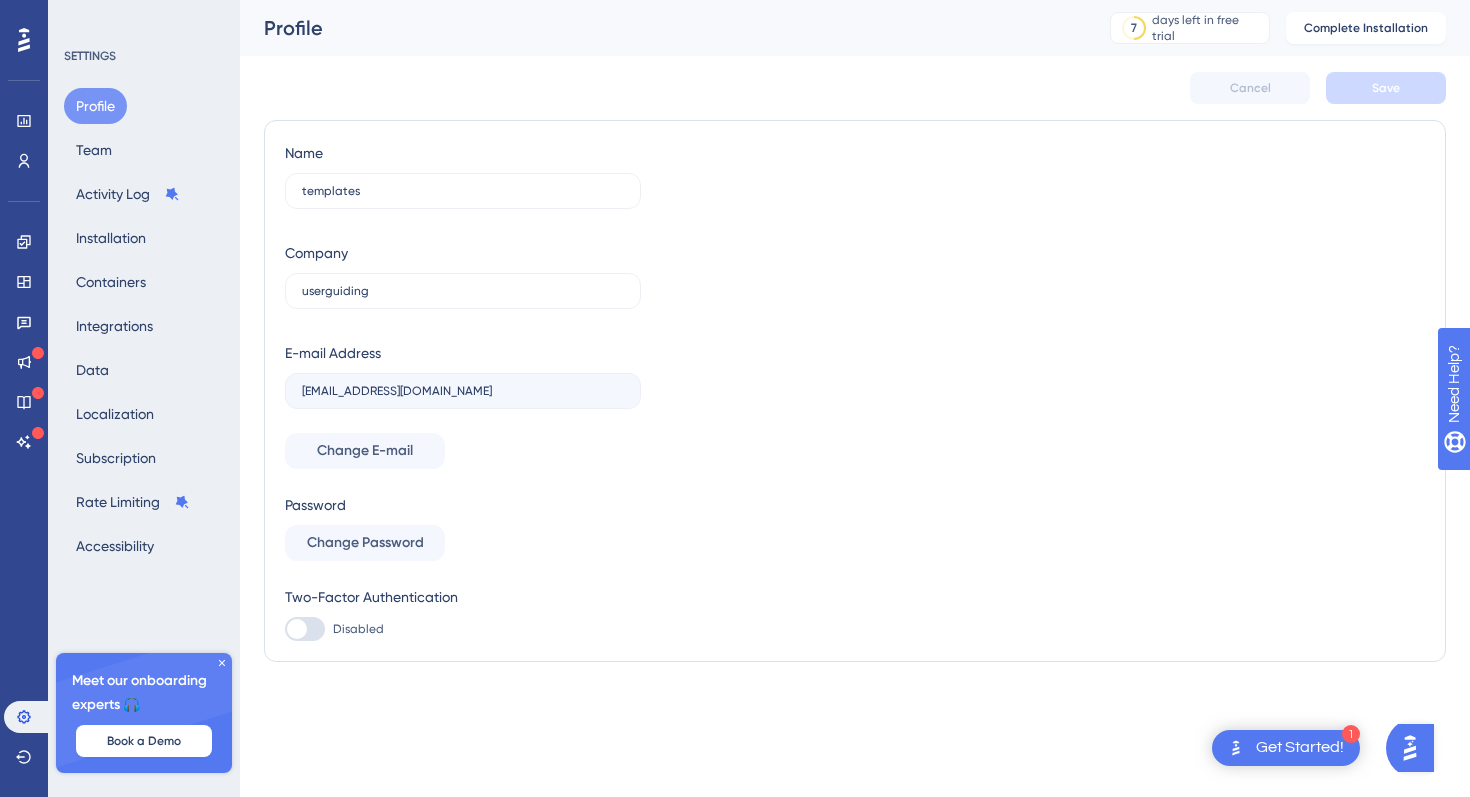 click on "Performance Users" at bounding box center (24, 116) 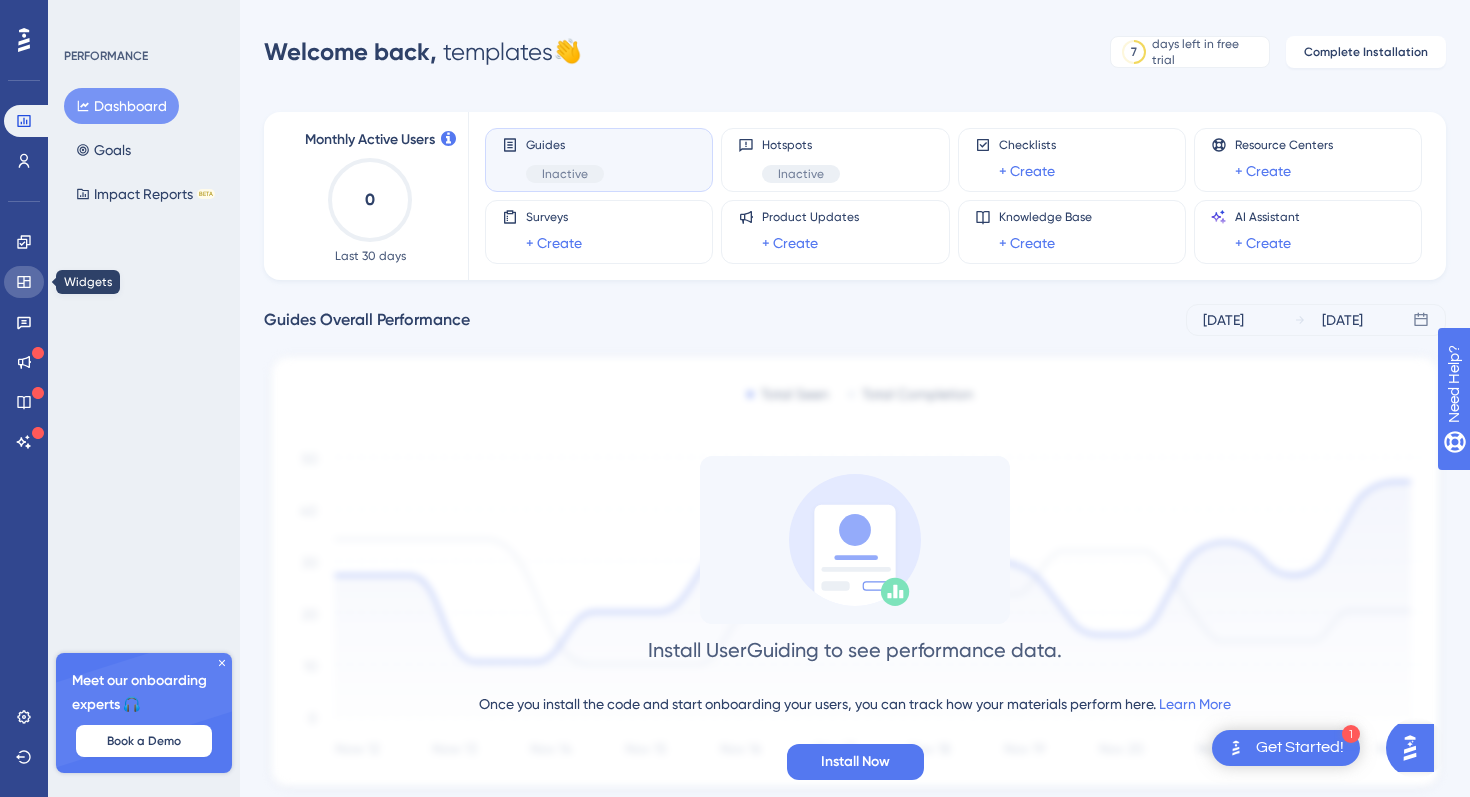 click 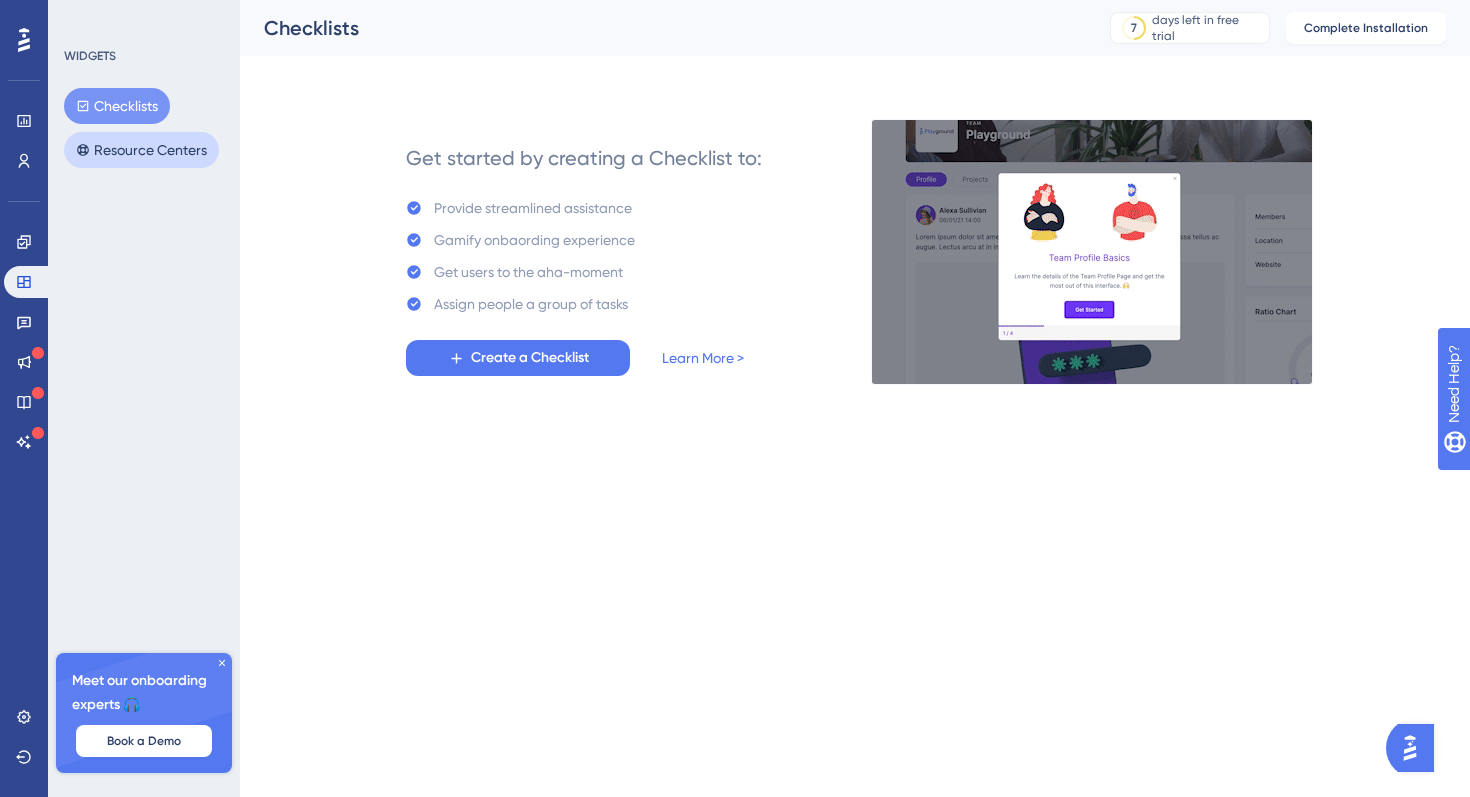 click on "Resource Centers" at bounding box center (141, 150) 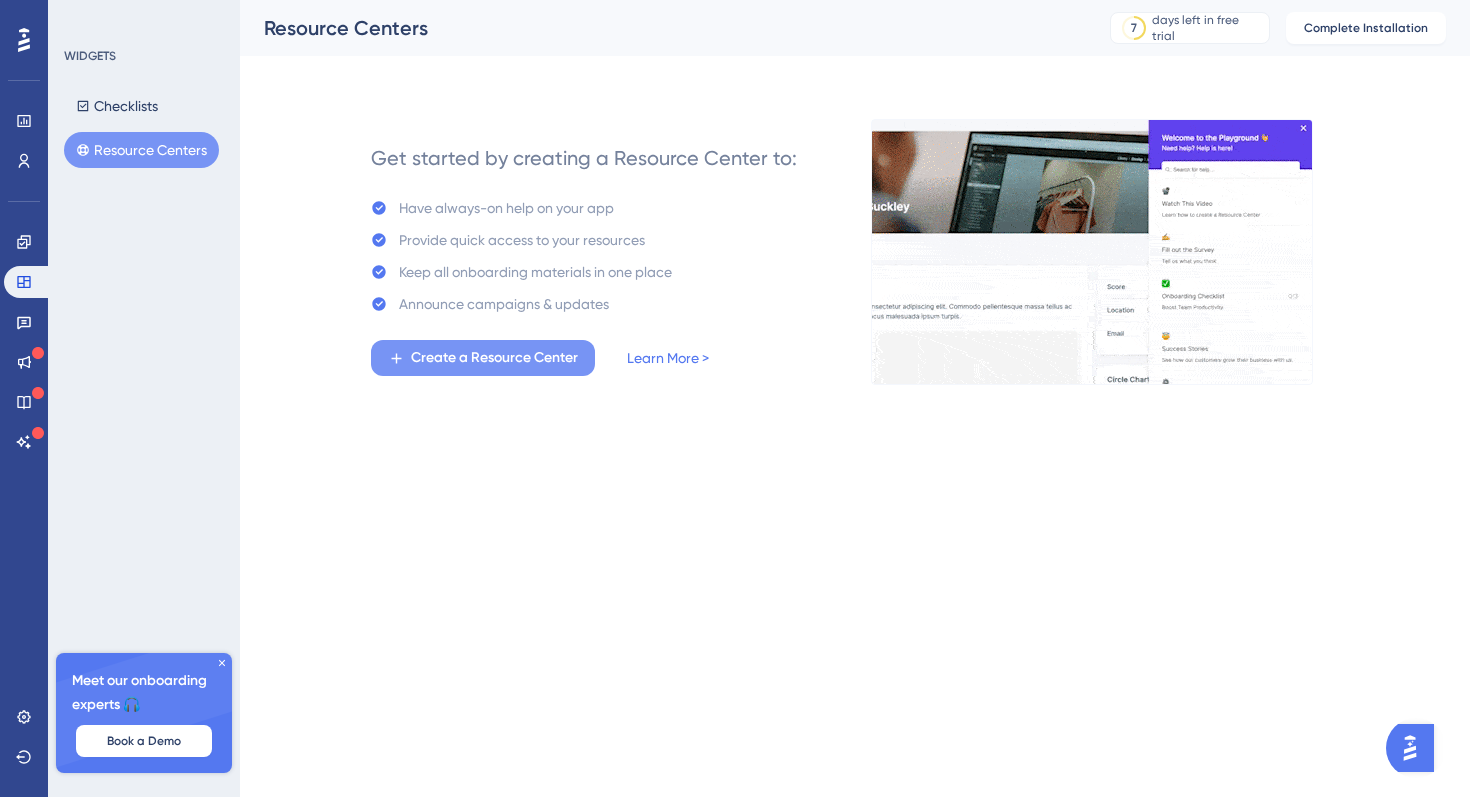 click on "Create a Resource Center" at bounding box center [494, 358] 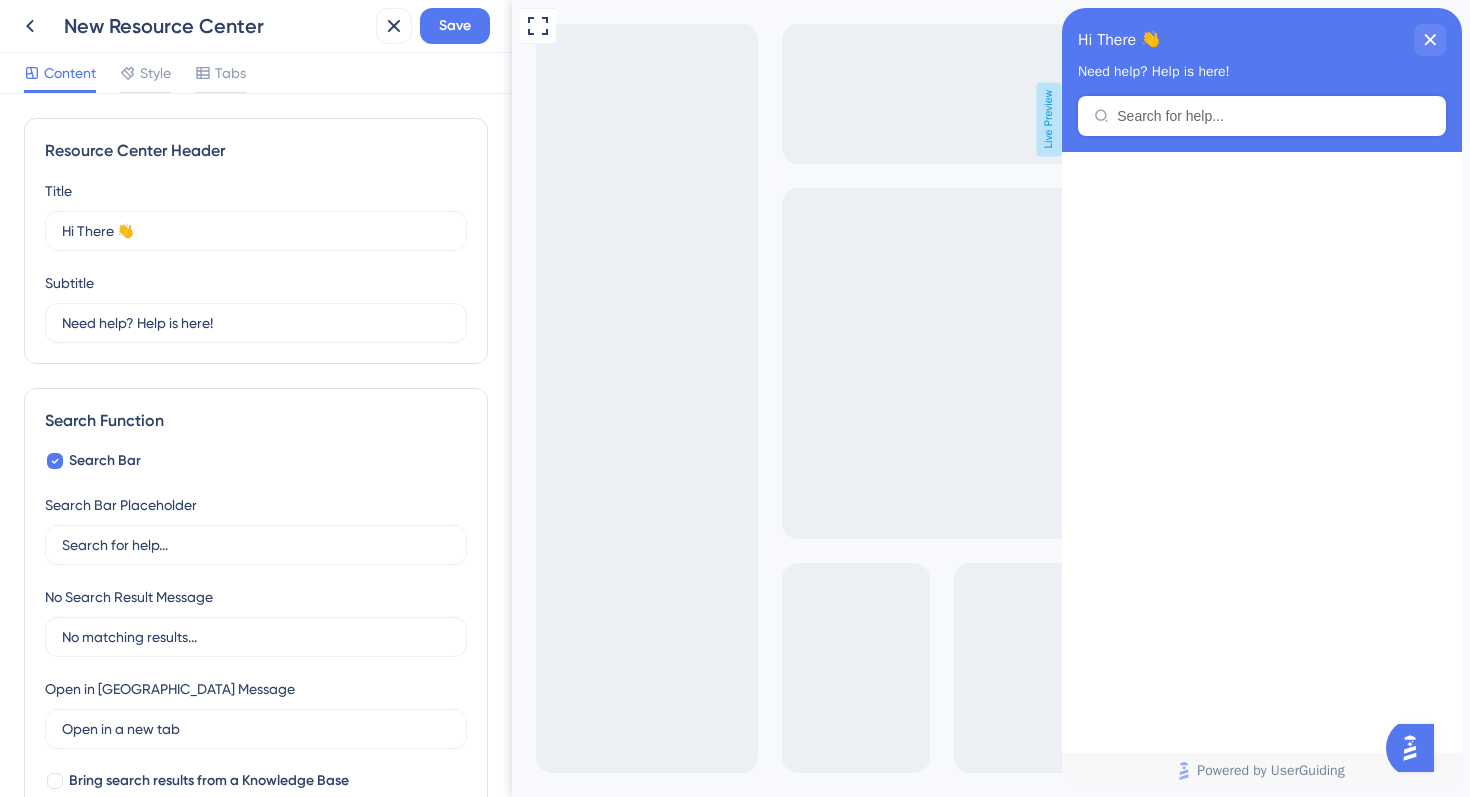 scroll, scrollTop: 0, scrollLeft: 0, axis: both 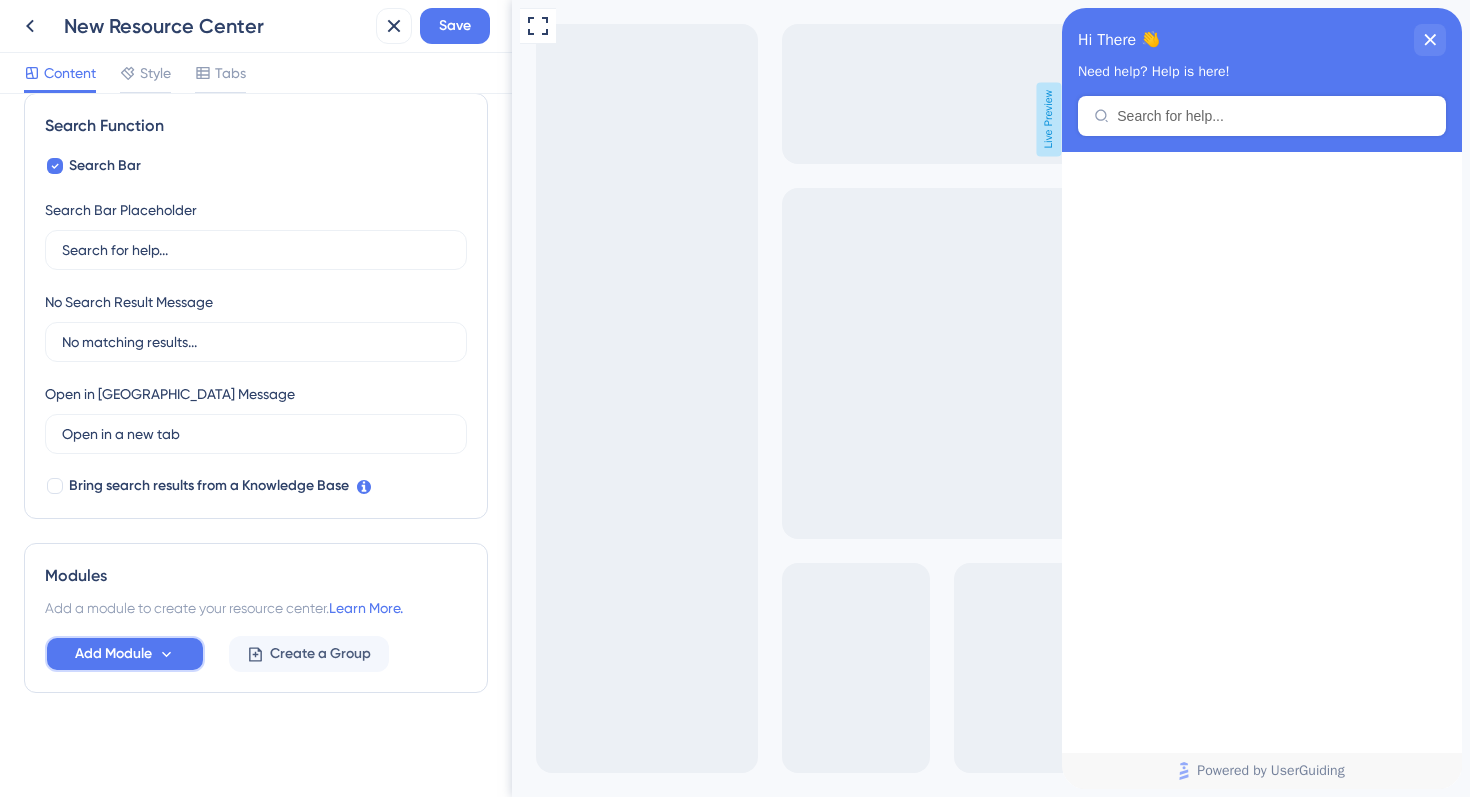 click on "Add Module" at bounding box center (113, 654) 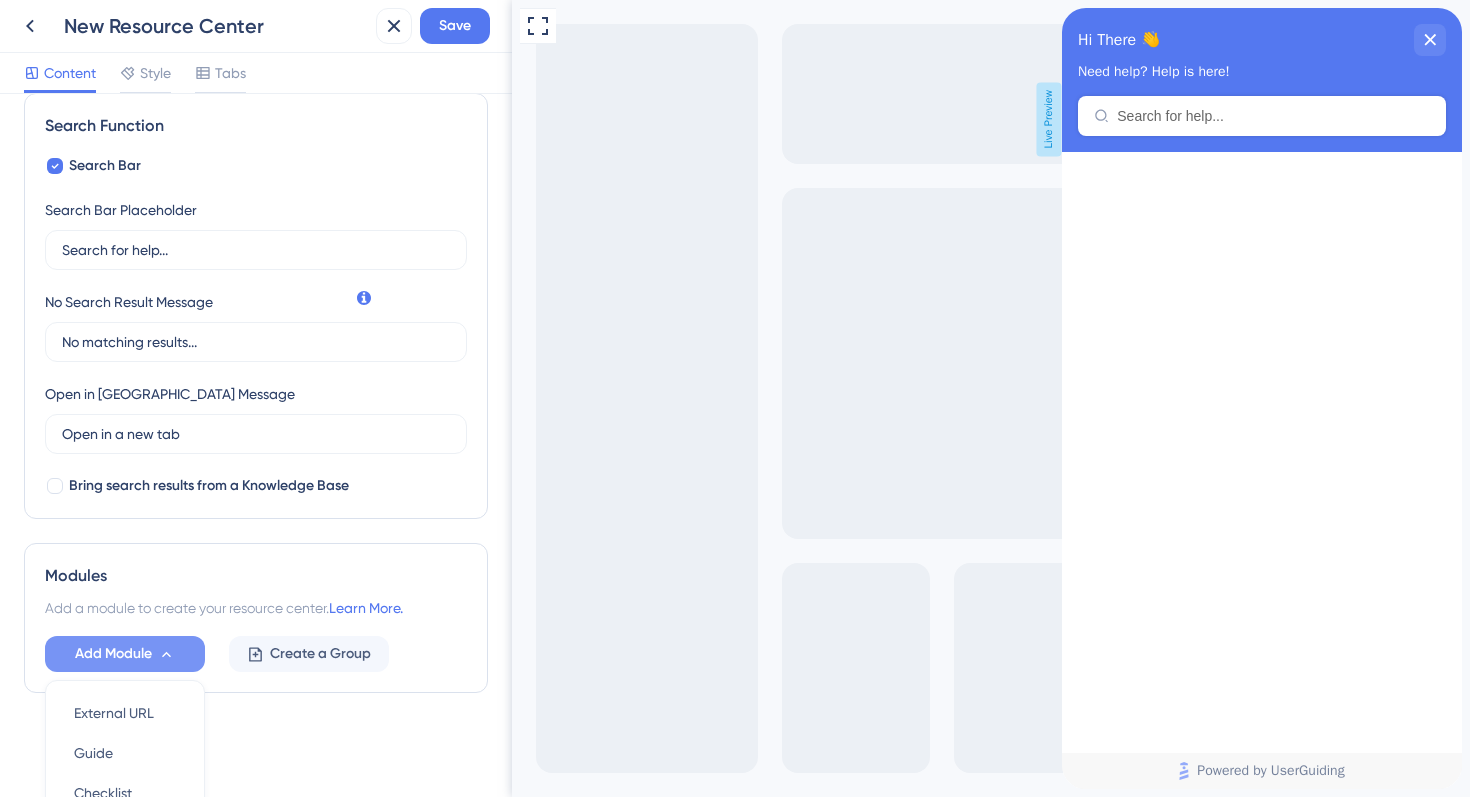 scroll, scrollTop: 484, scrollLeft: 0, axis: vertical 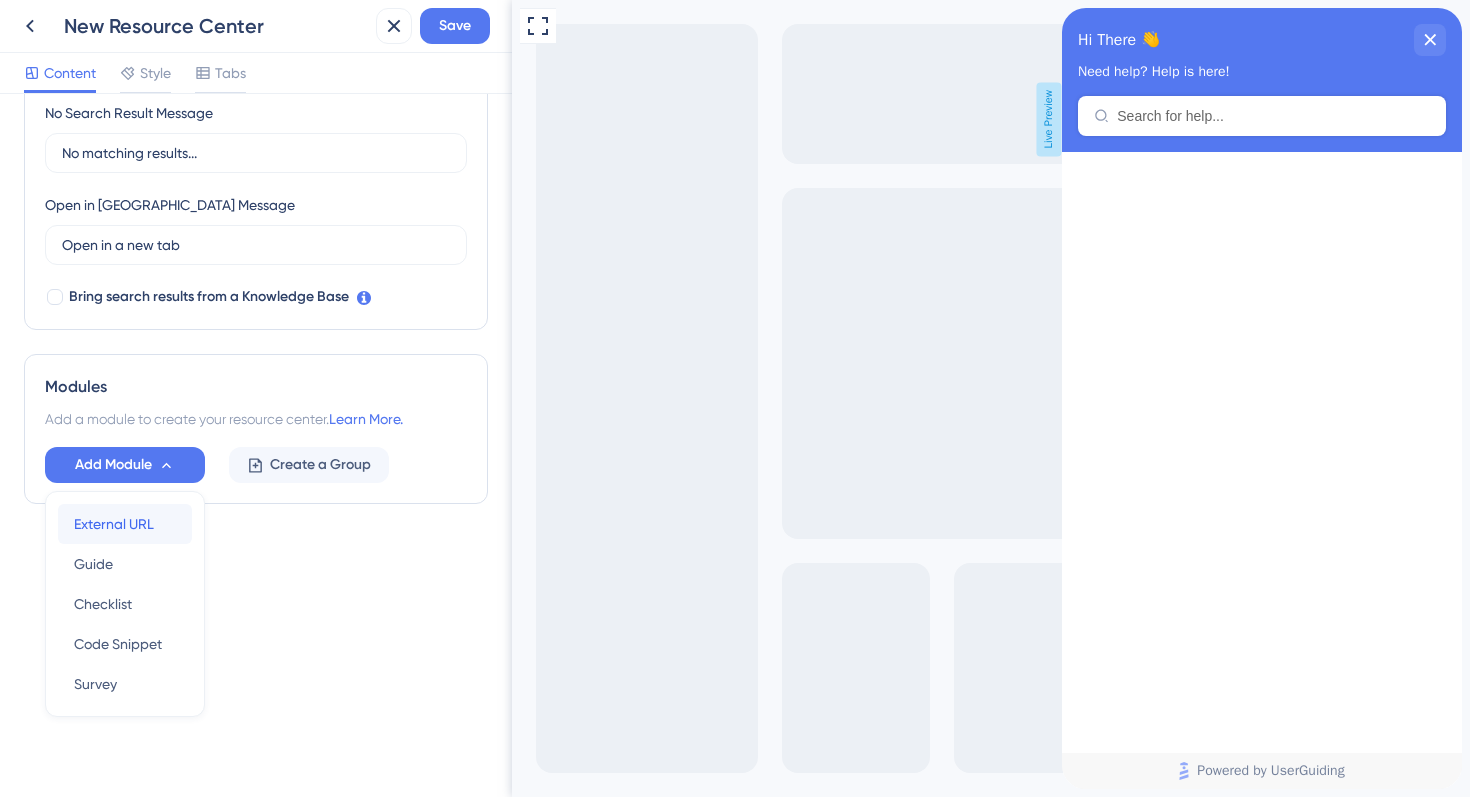 click on "External URL" at bounding box center [114, 524] 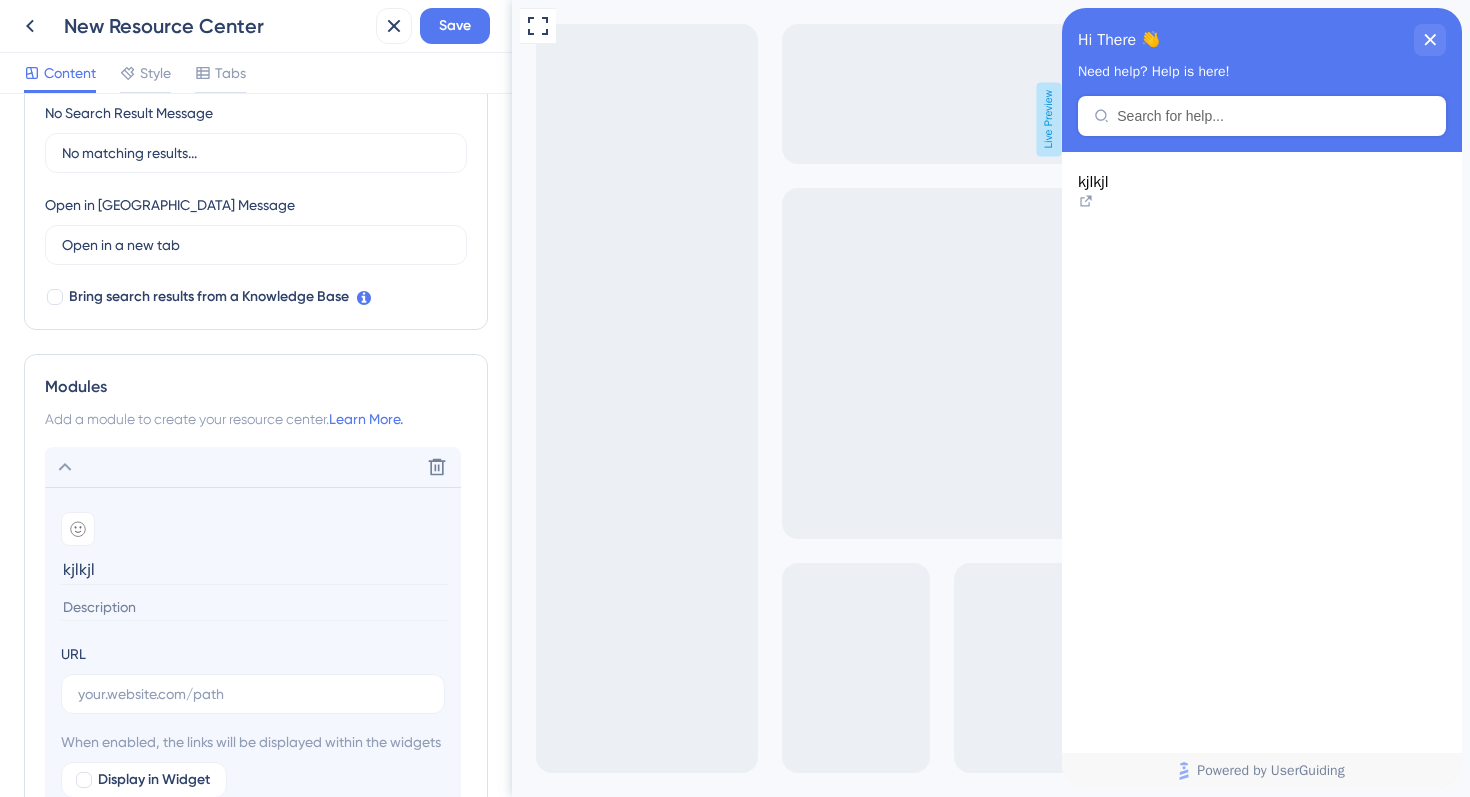 type on "kjlkjl" 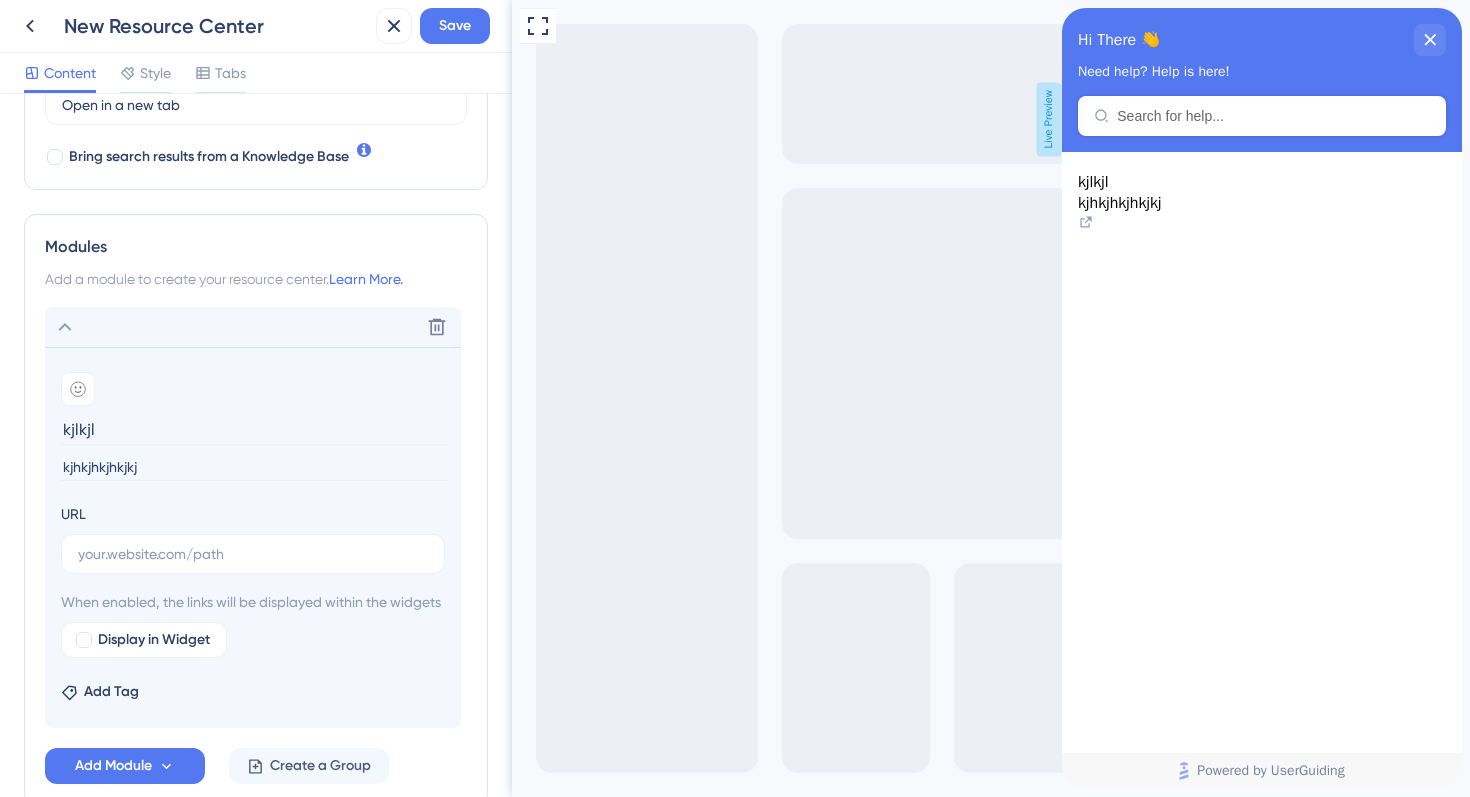 scroll, scrollTop: 705, scrollLeft: 0, axis: vertical 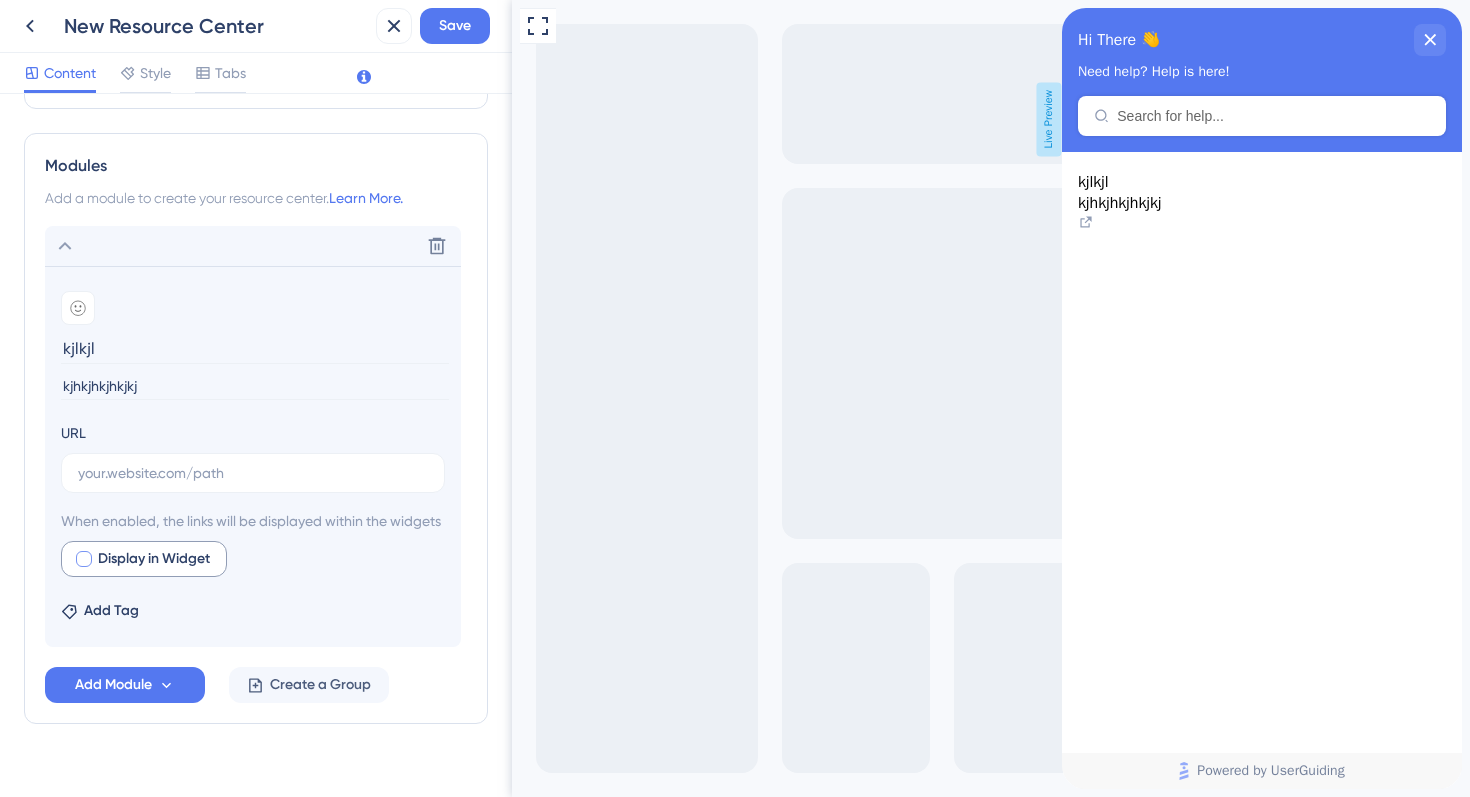 type on "kjhkjhkjhkjkj" 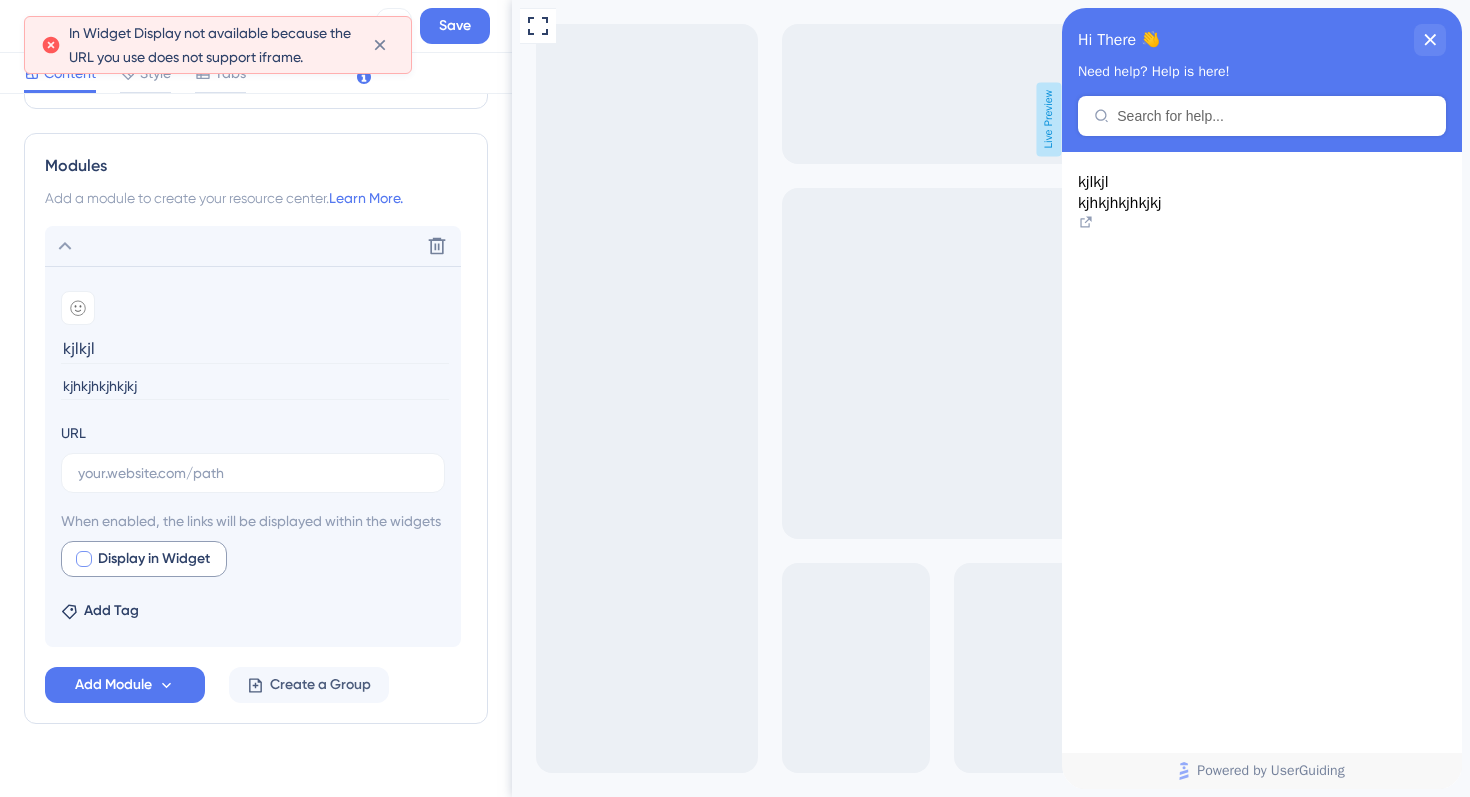 click on "Display in Widget" at bounding box center (154, 559) 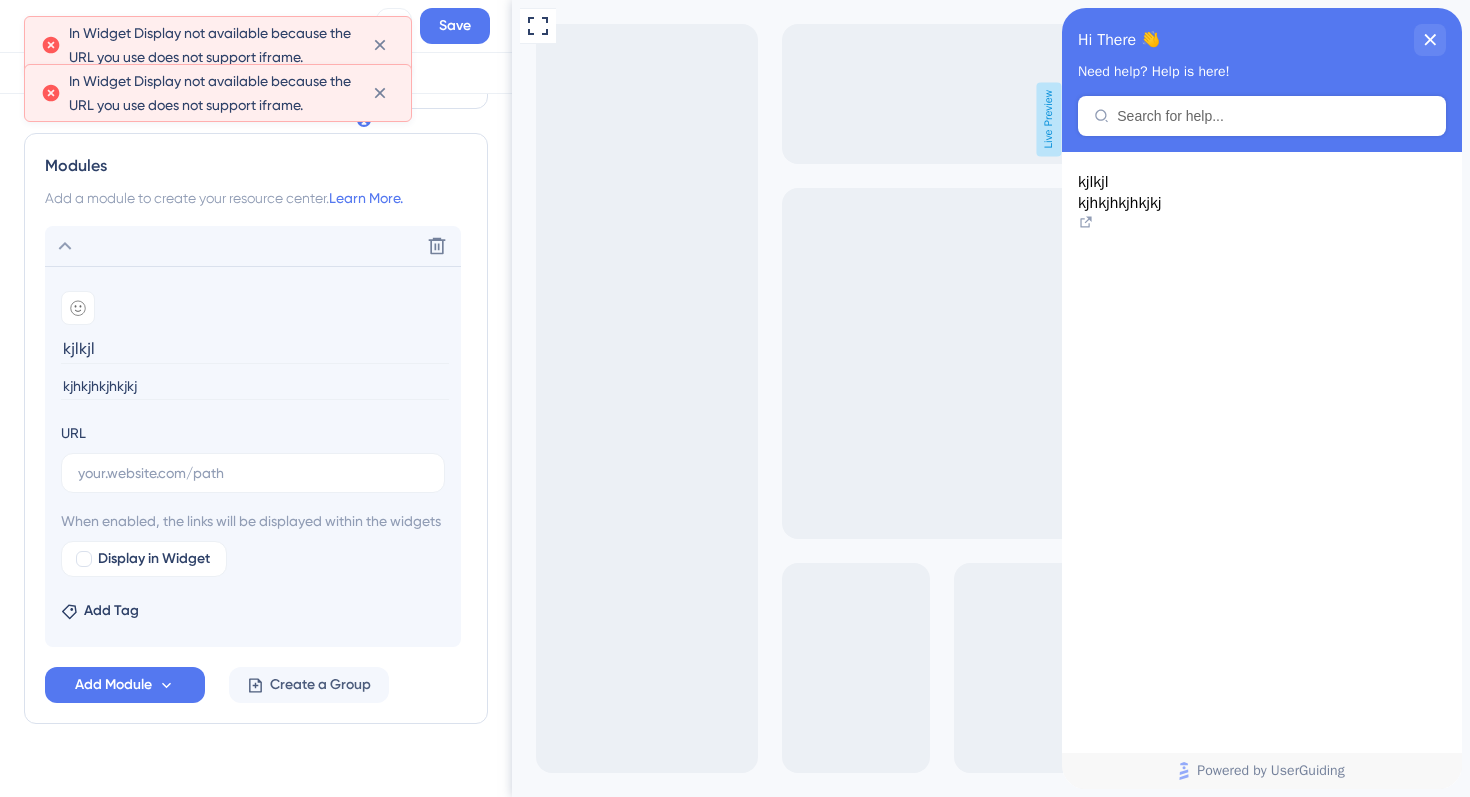 scroll, scrollTop: 633, scrollLeft: 0, axis: vertical 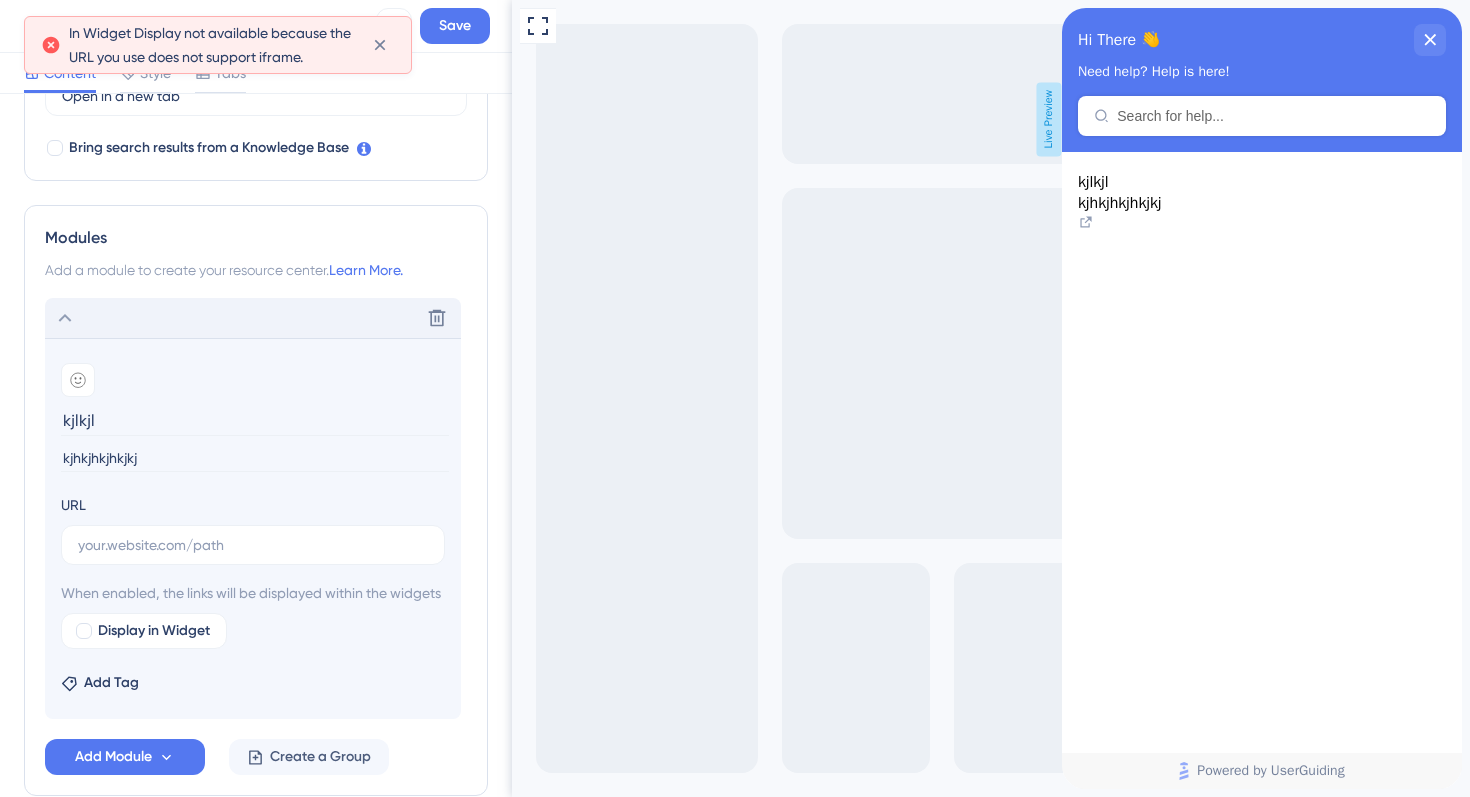 click 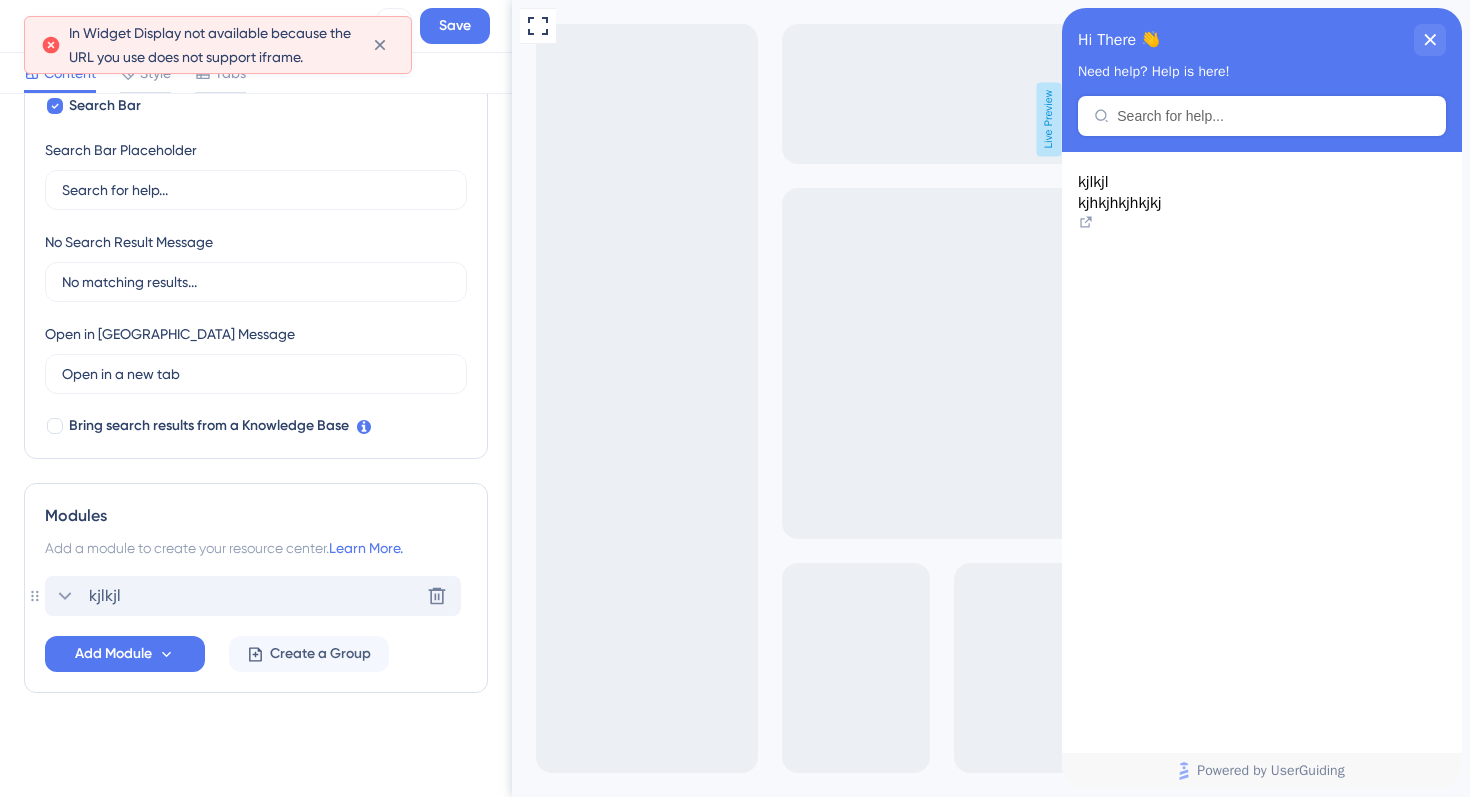 scroll, scrollTop: 355, scrollLeft: 0, axis: vertical 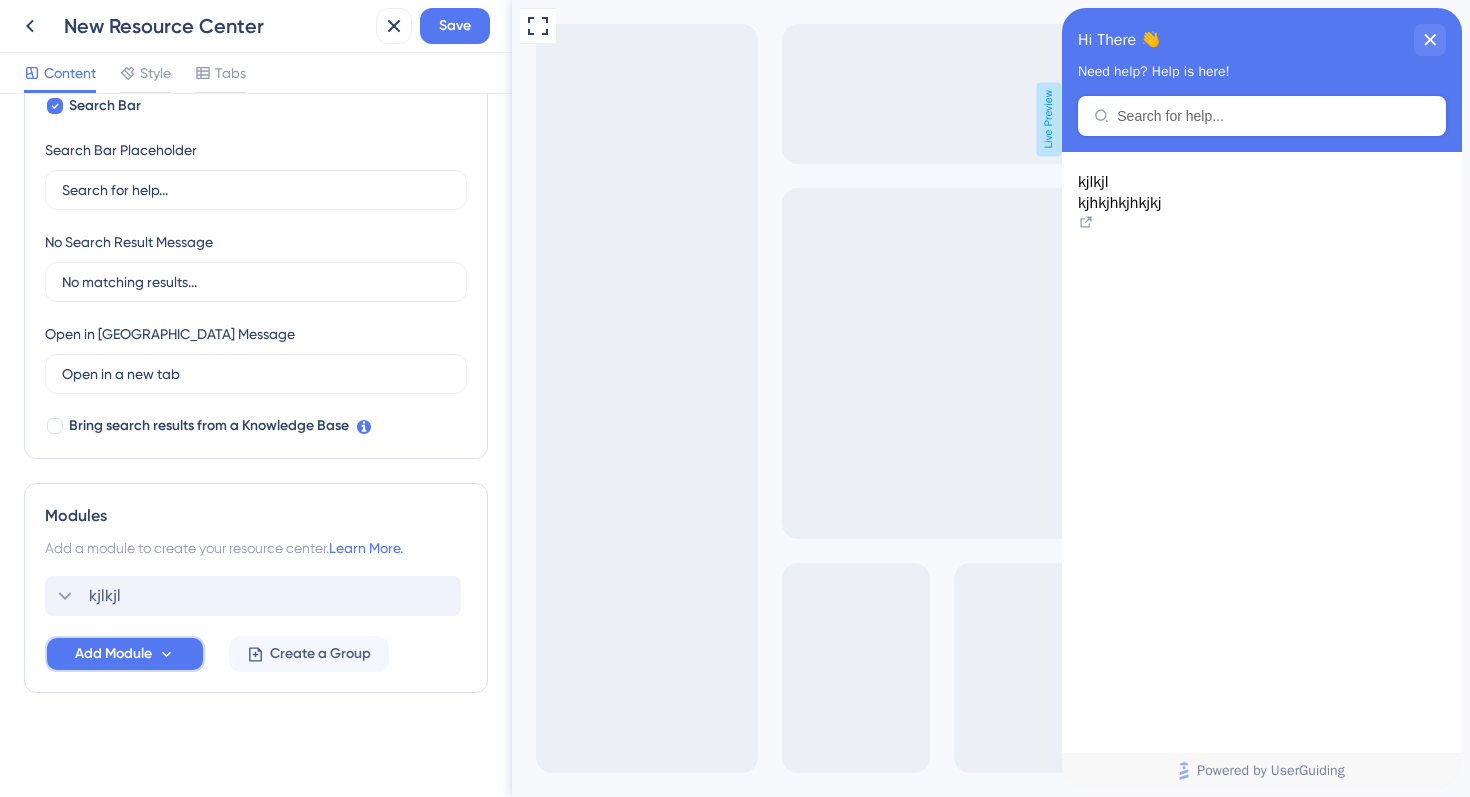 click 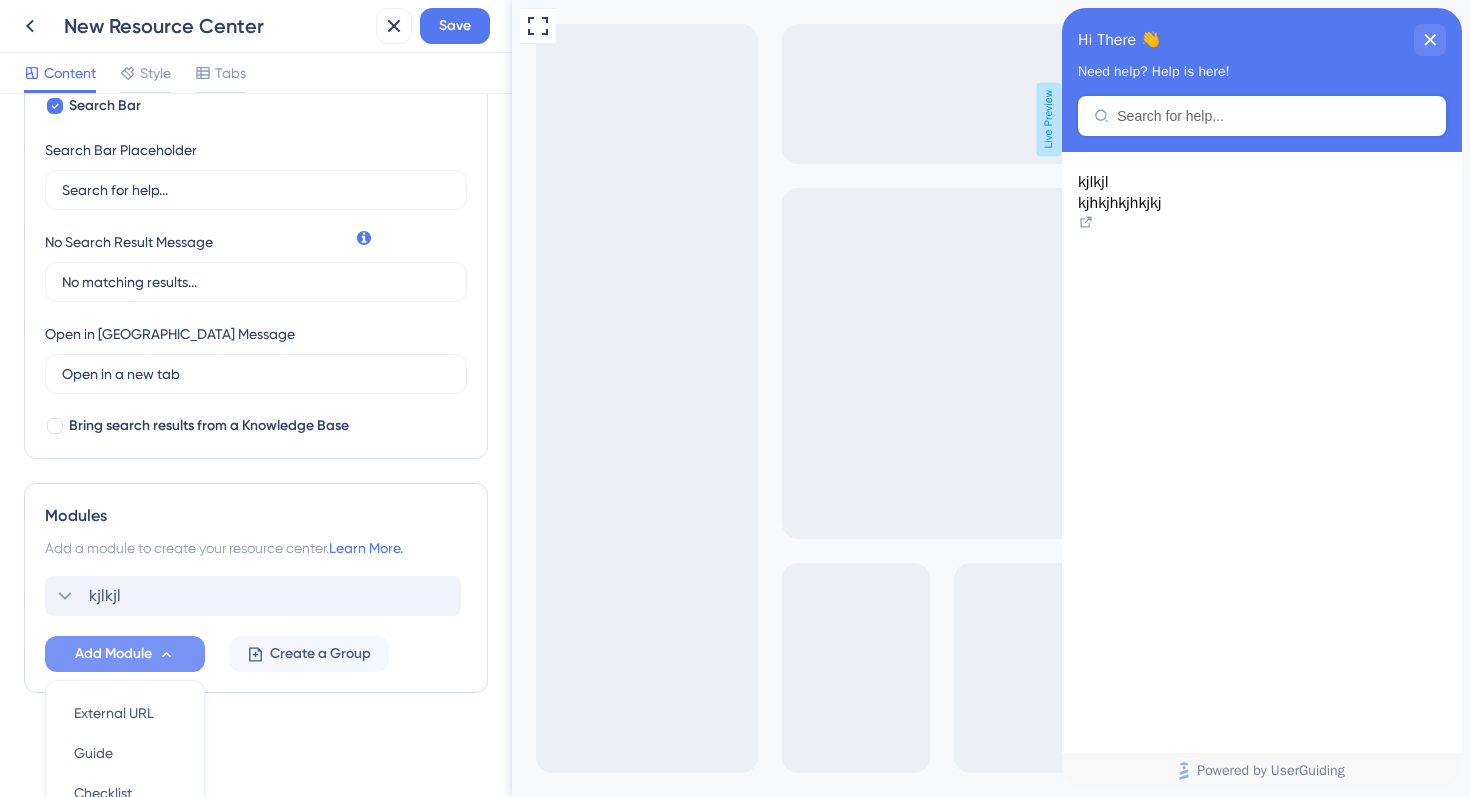 scroll, scrollTop: 544, scrollLeft: 0, axis: vertical 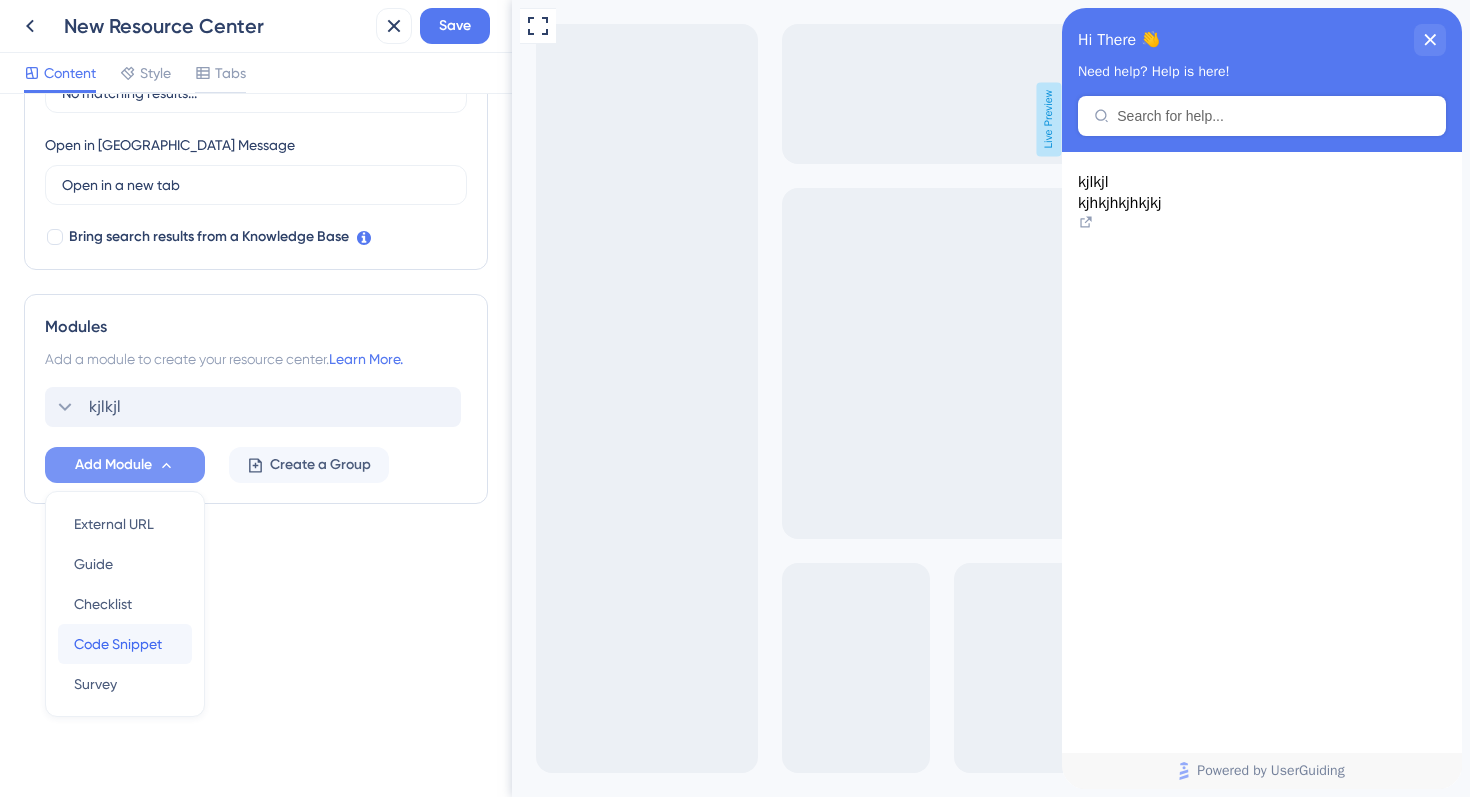 click on "Code Snippet" at bounding box center [118, 644] 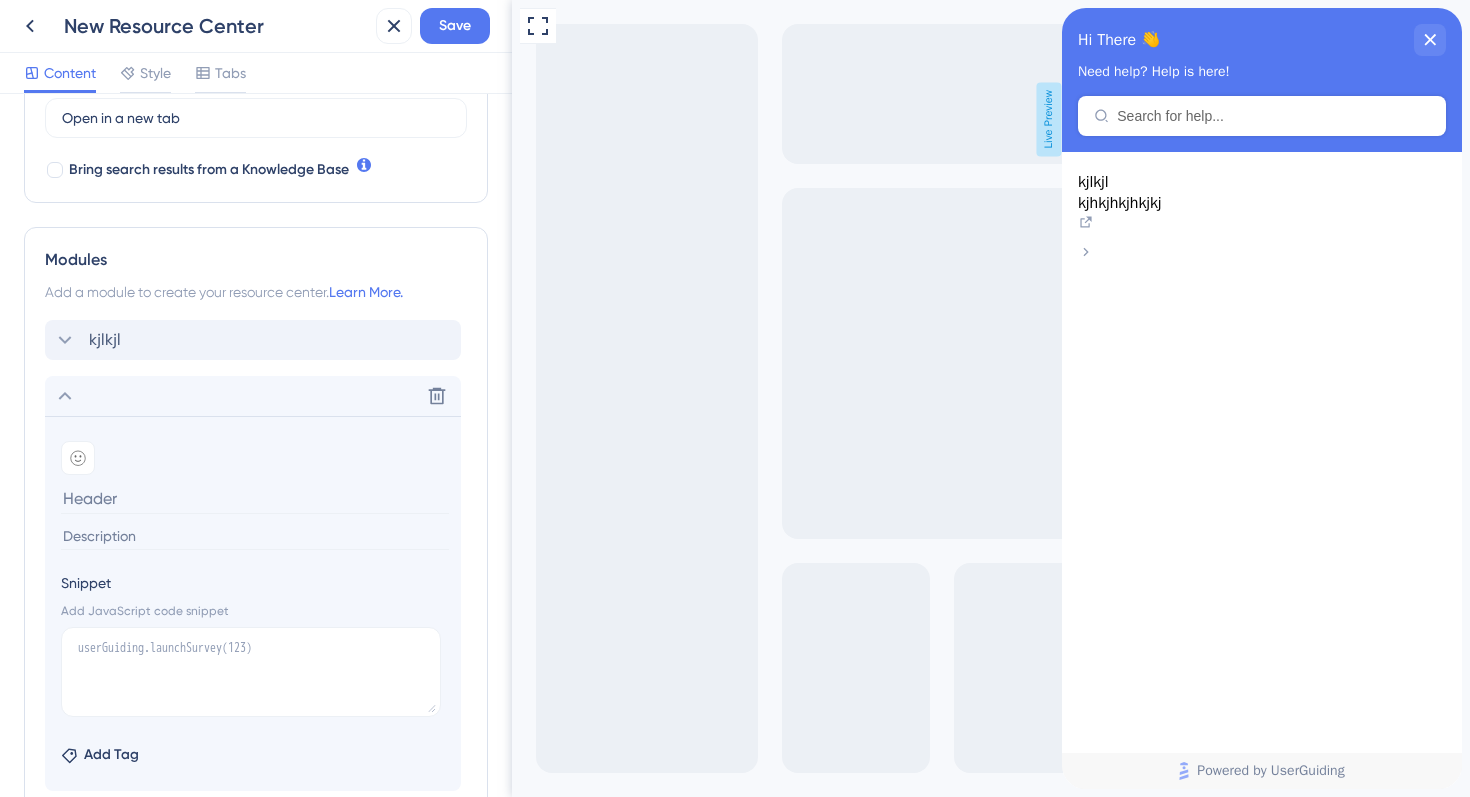 scroll, scrollTop: 628, scrollLeft: 0, axis: vertical 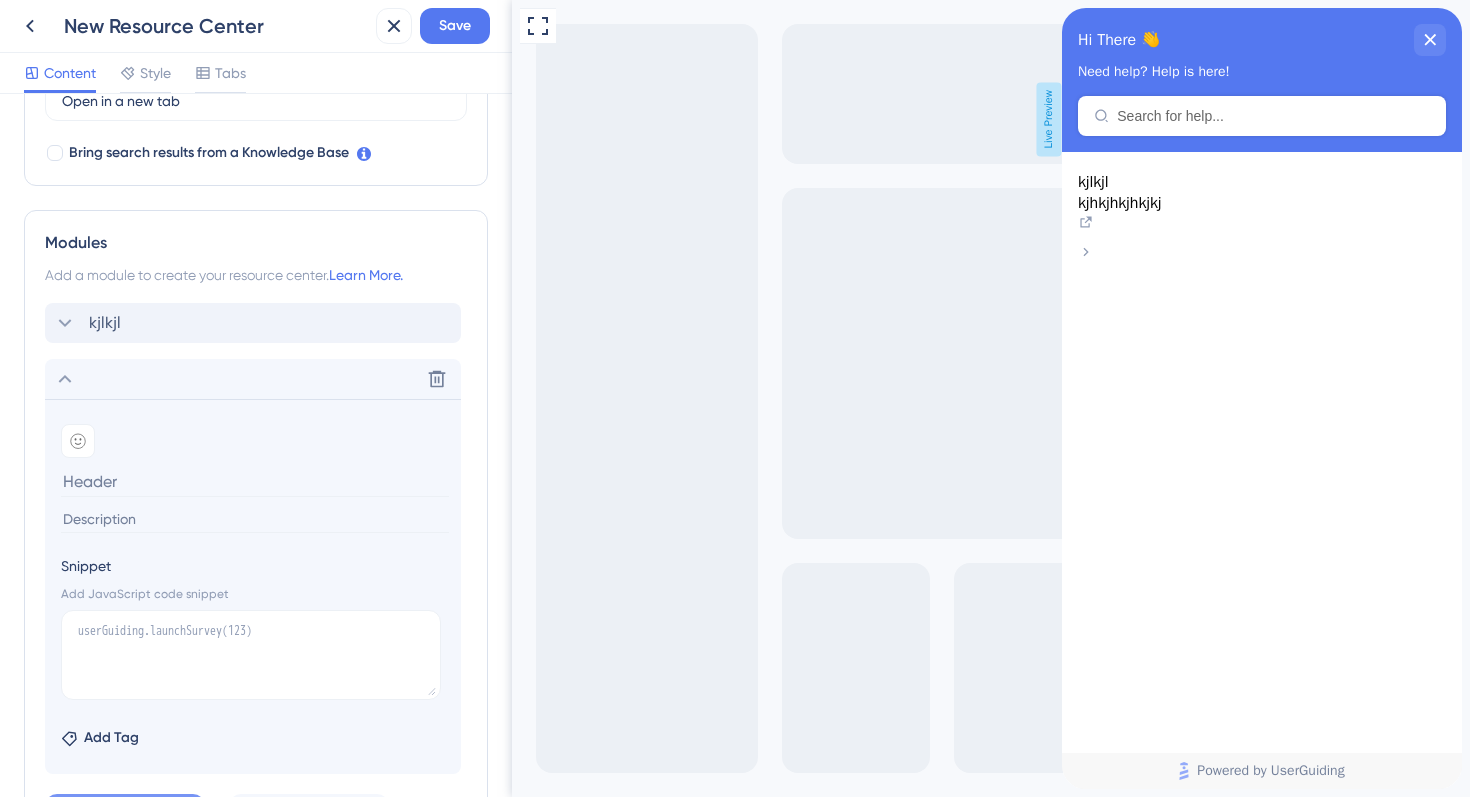 click at bounding box center [255, 519] 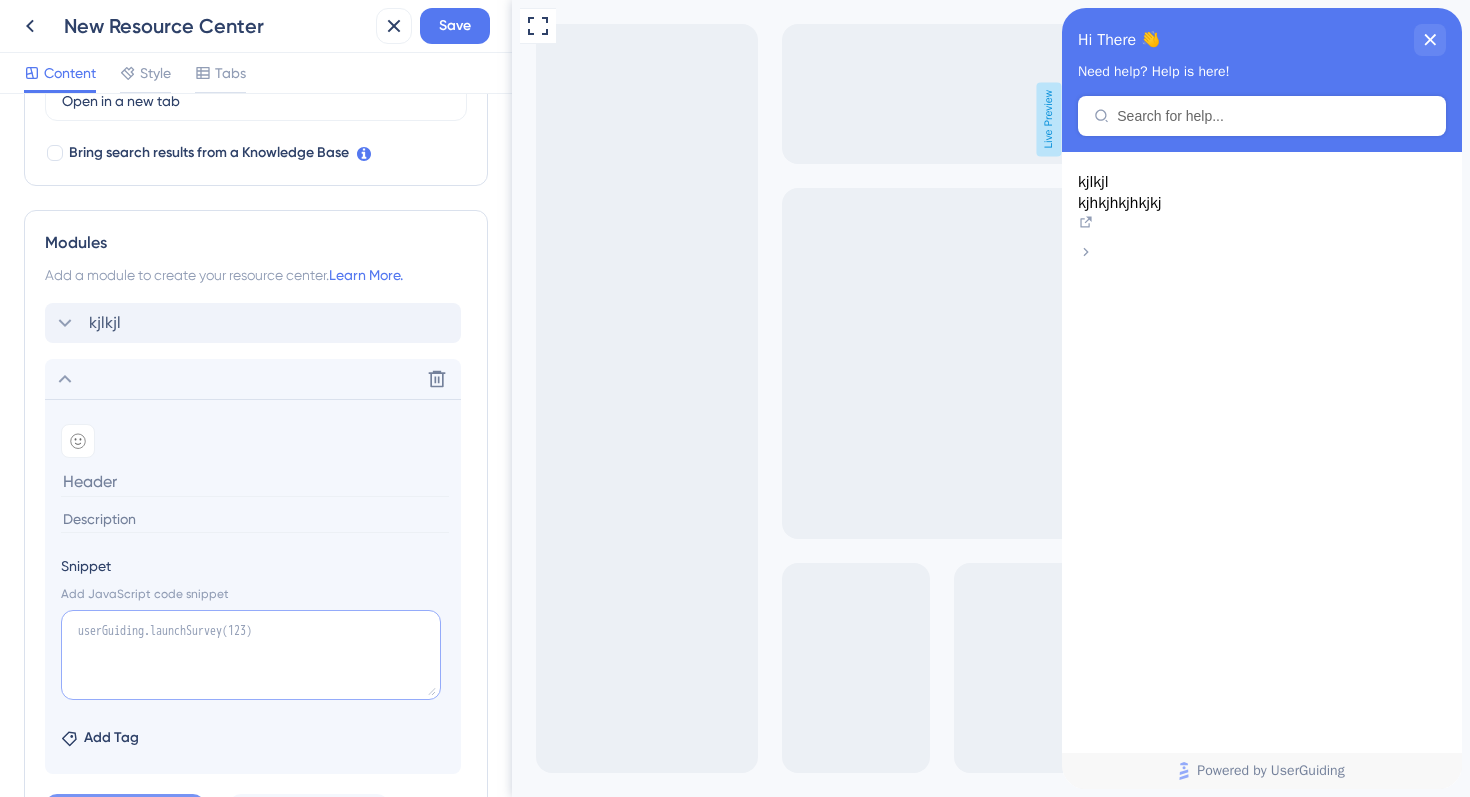 click at bounding box center [251, 655] 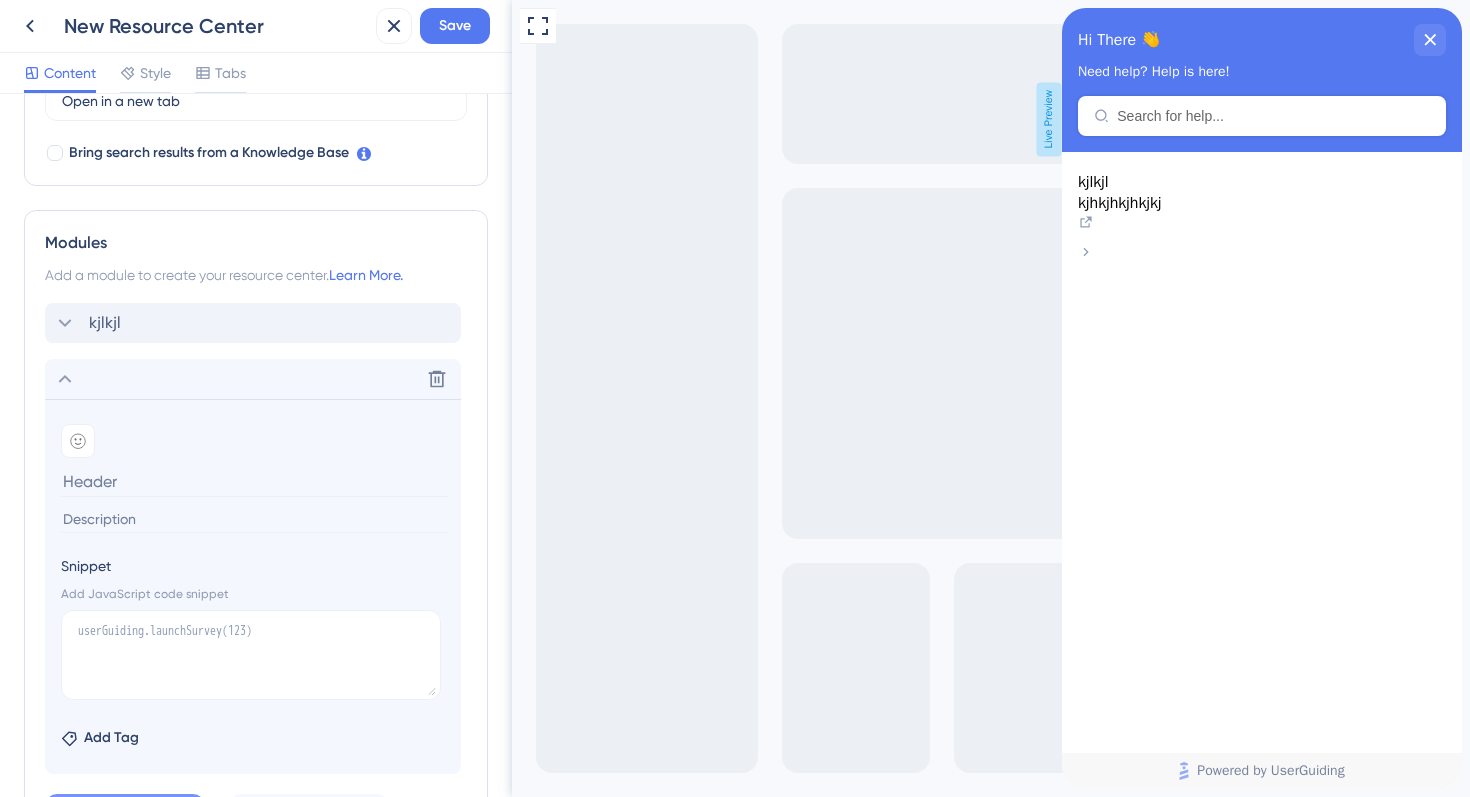 click on "Snippet" at bounding box center [253, 566] 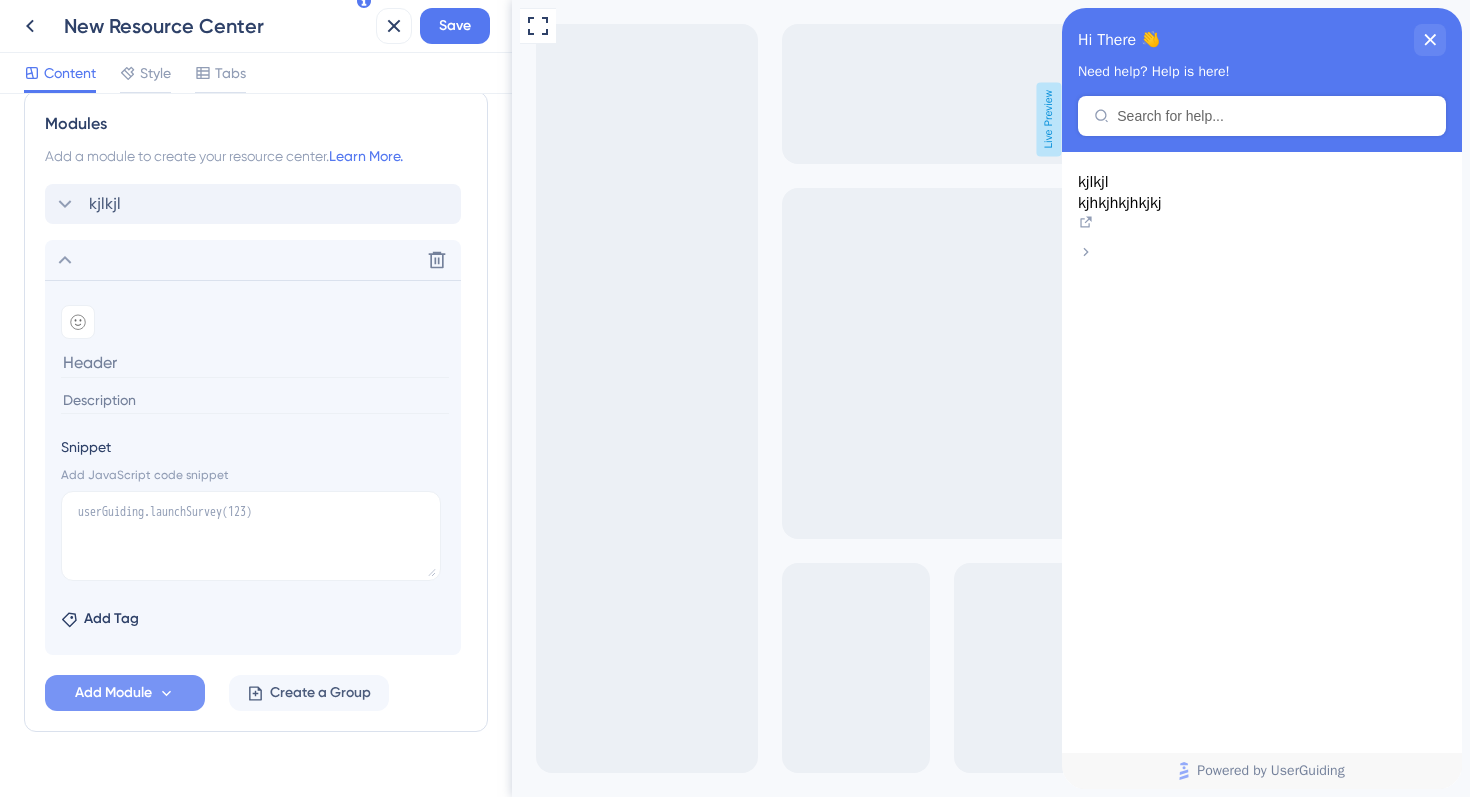 scroll, scrollTop: 786, scrollLeft: 0, axis: vertical 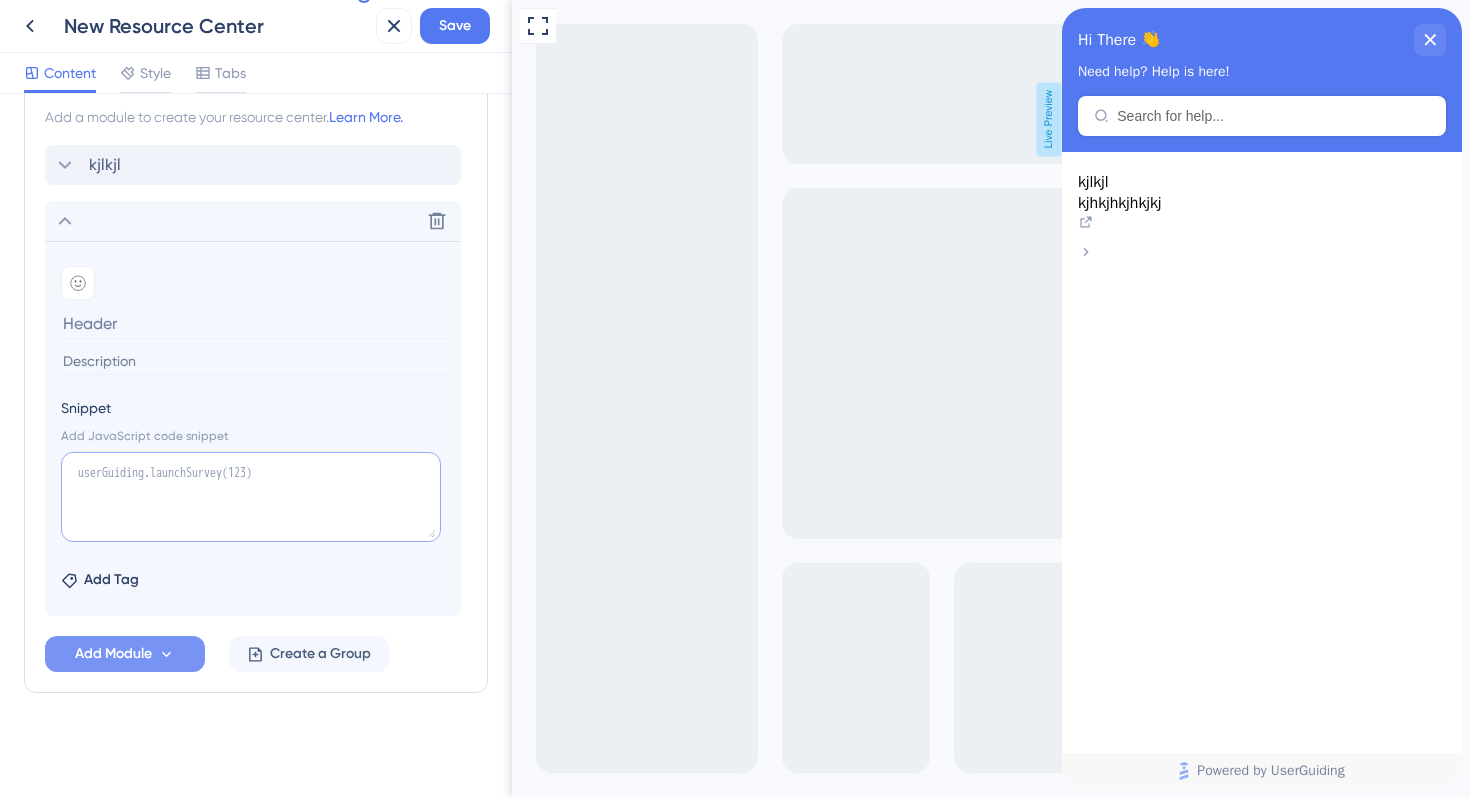 click at bounding box center [251, 497] 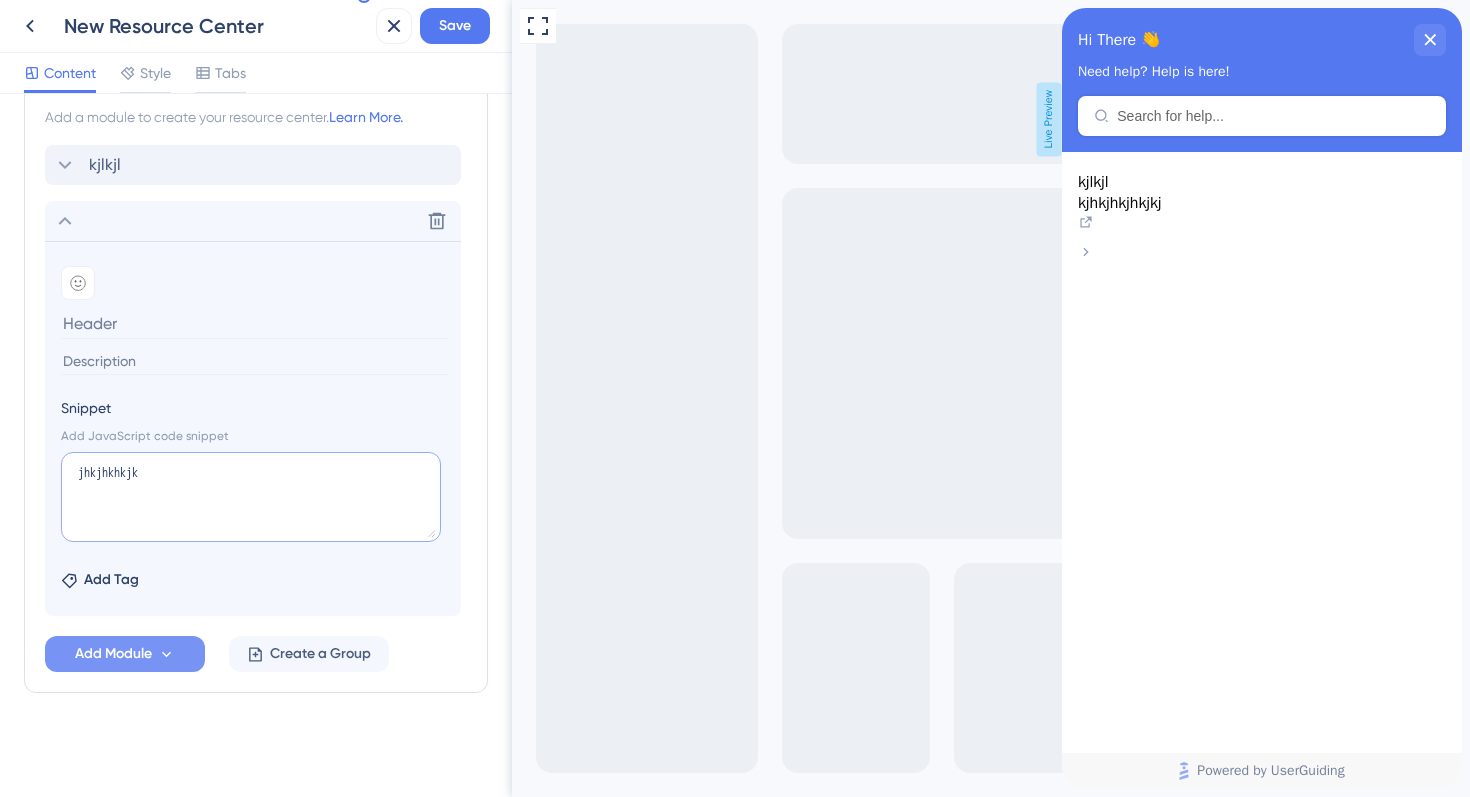type on "jhkjhkhkjk" 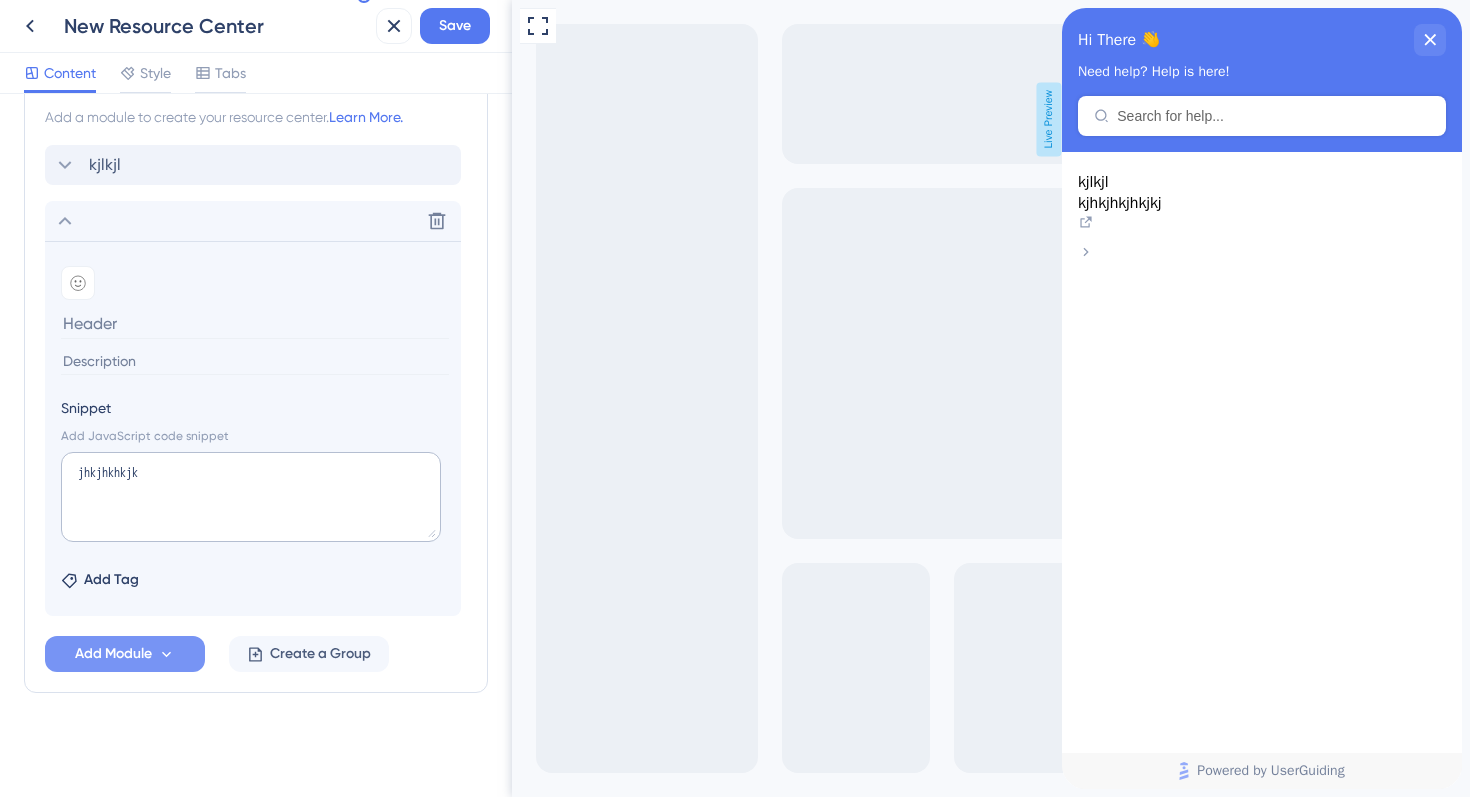 click at bounding box center (255, 361) 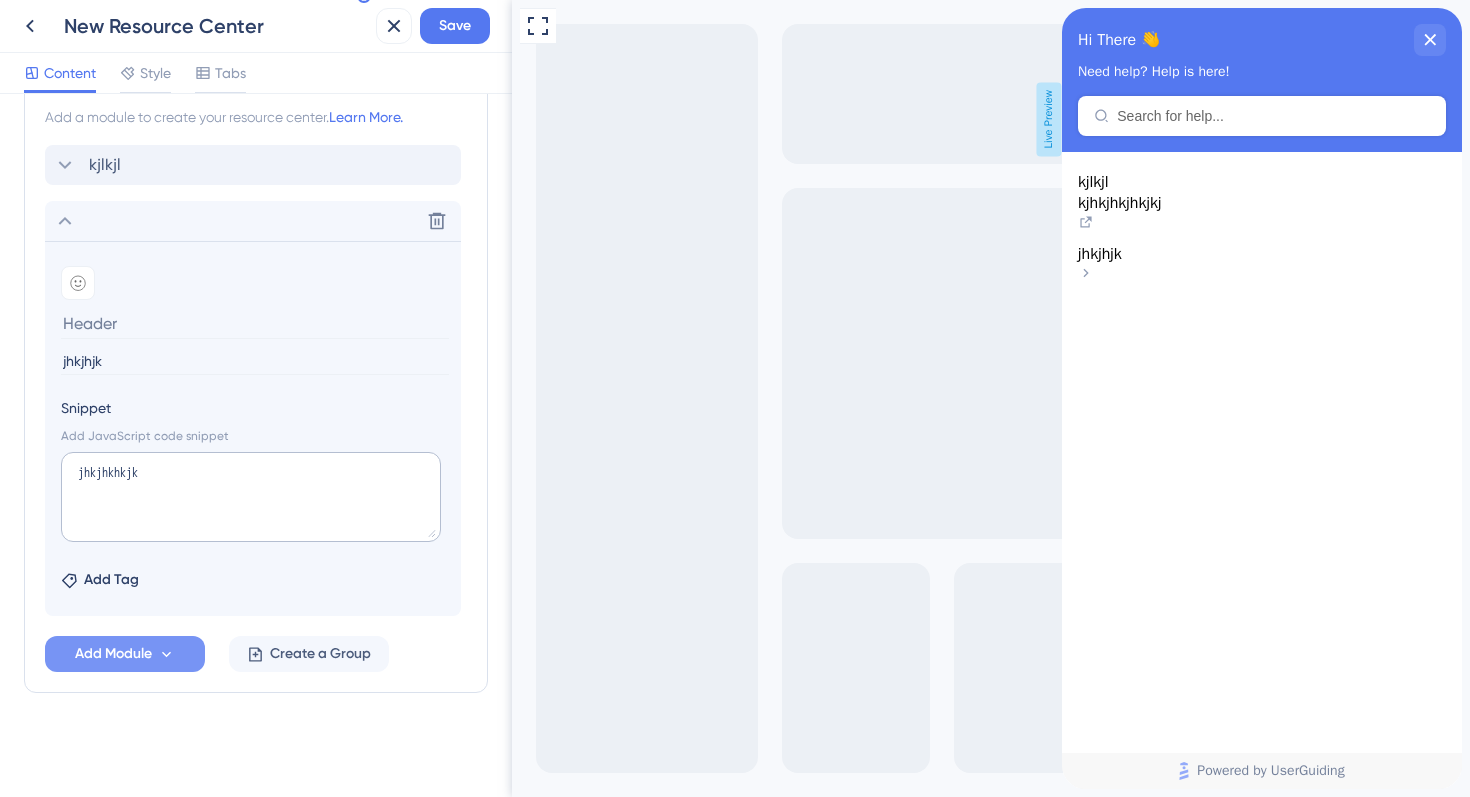 type on "jhkjhjk" 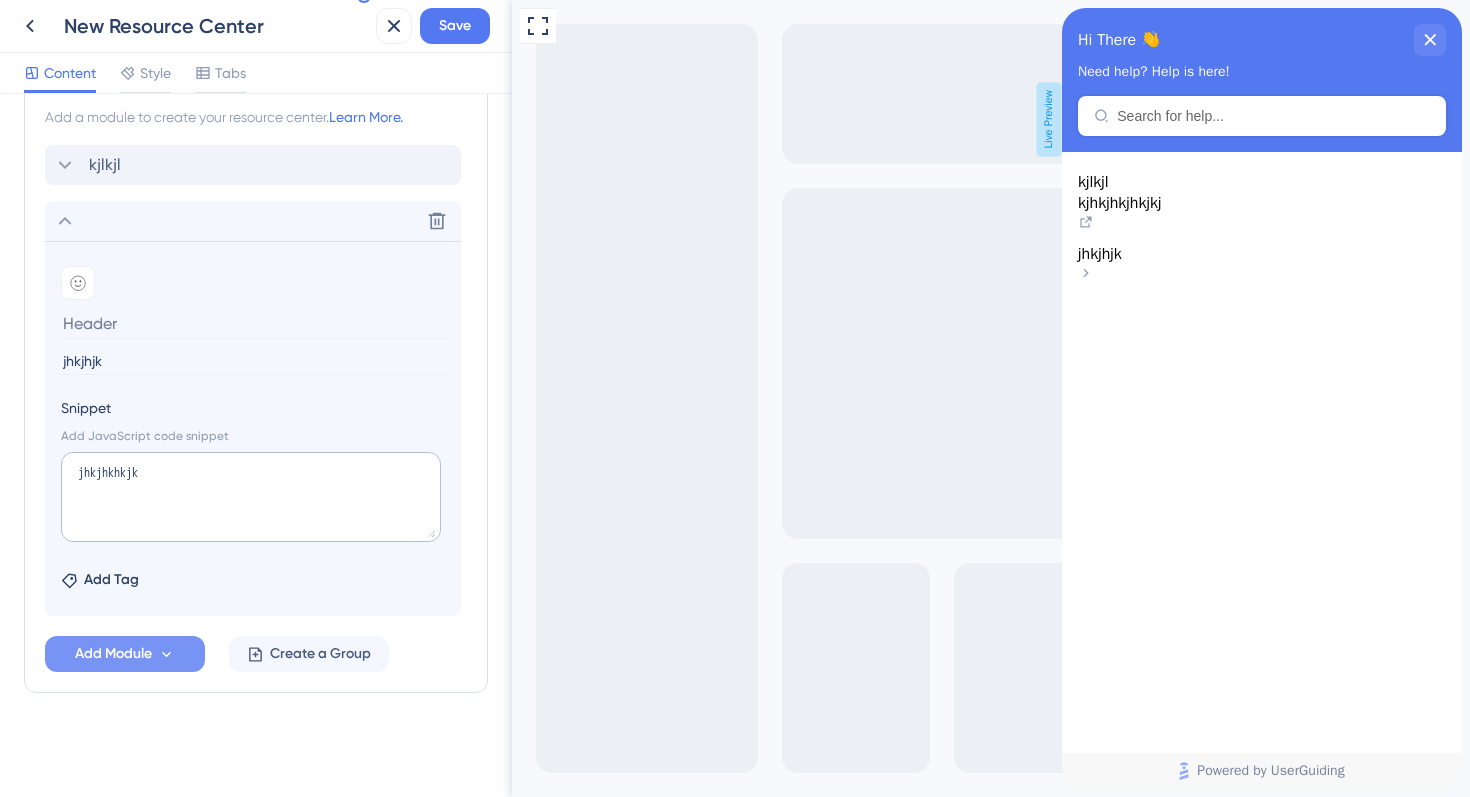 click at bounding box center (255, 323) 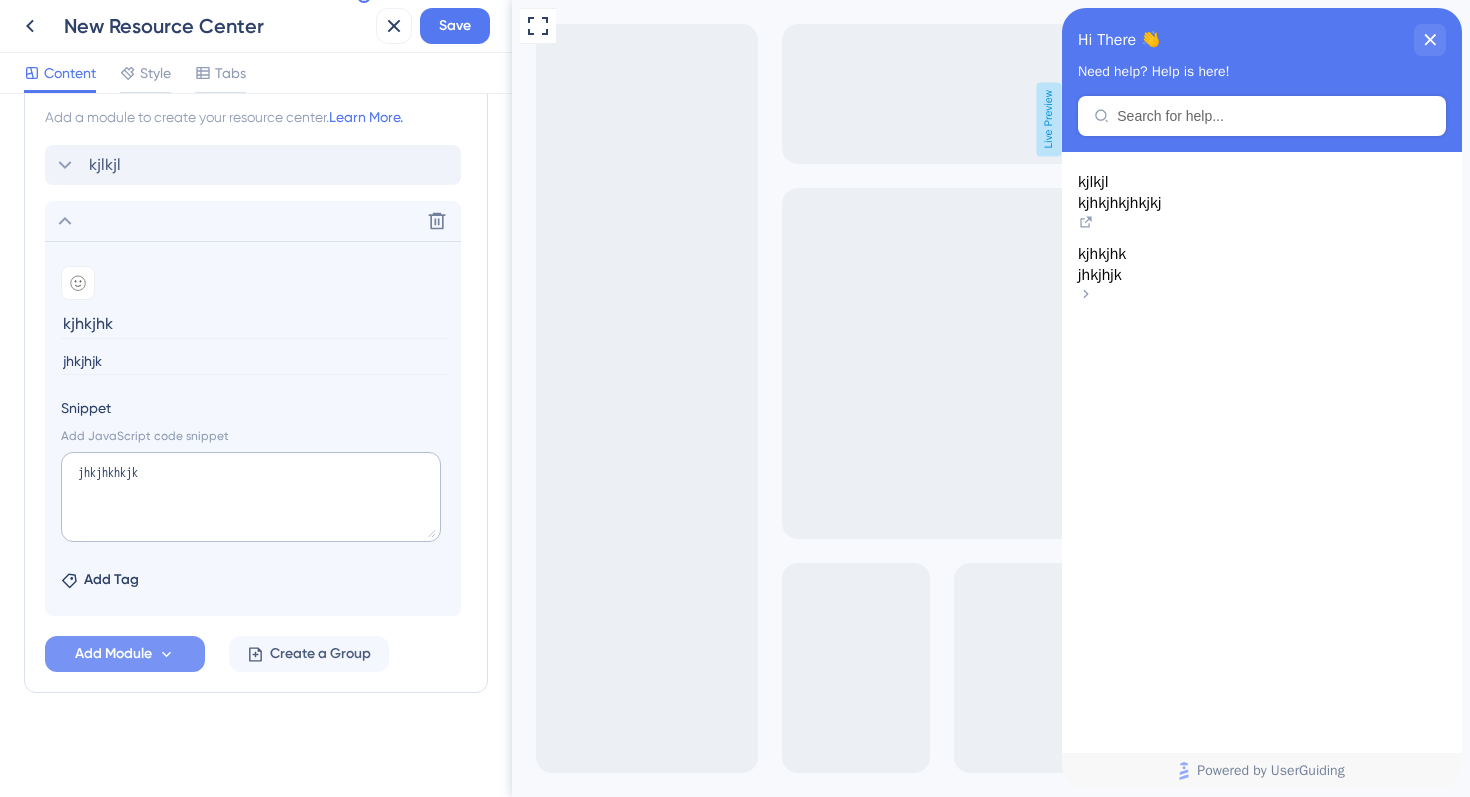type on "kjhkjhk" 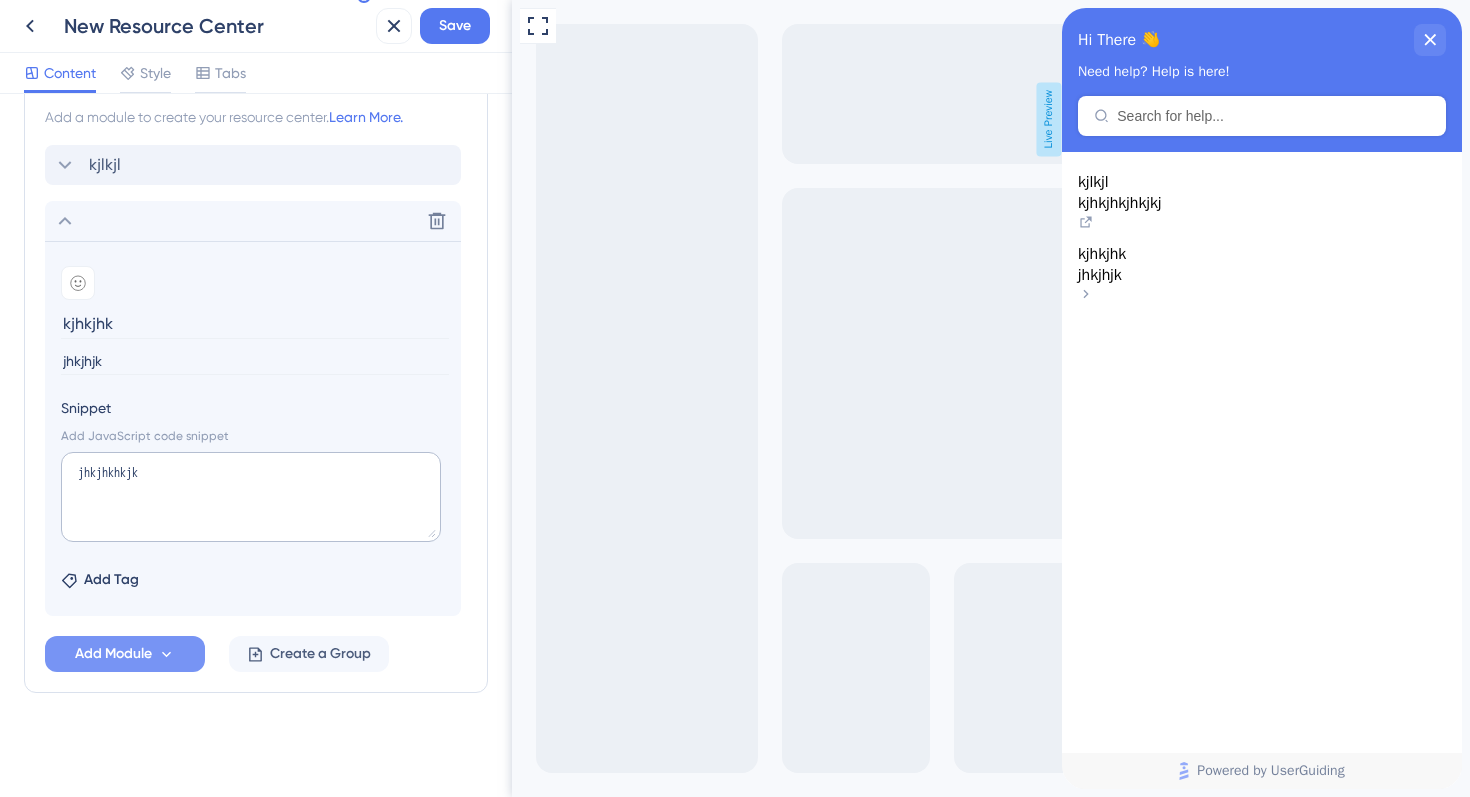 click 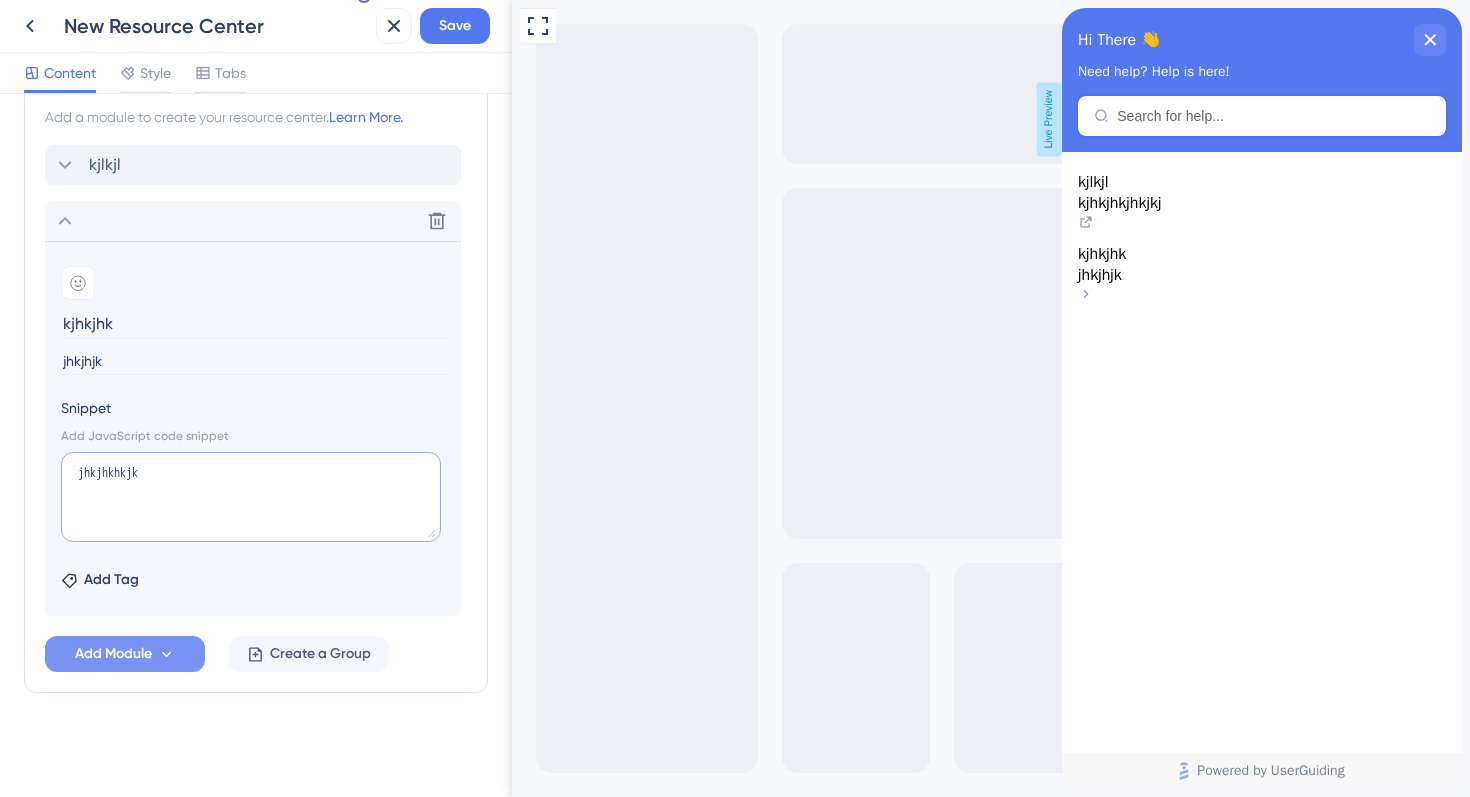 click on "jhkjhkhkjk" at bounding box center [251, 497] 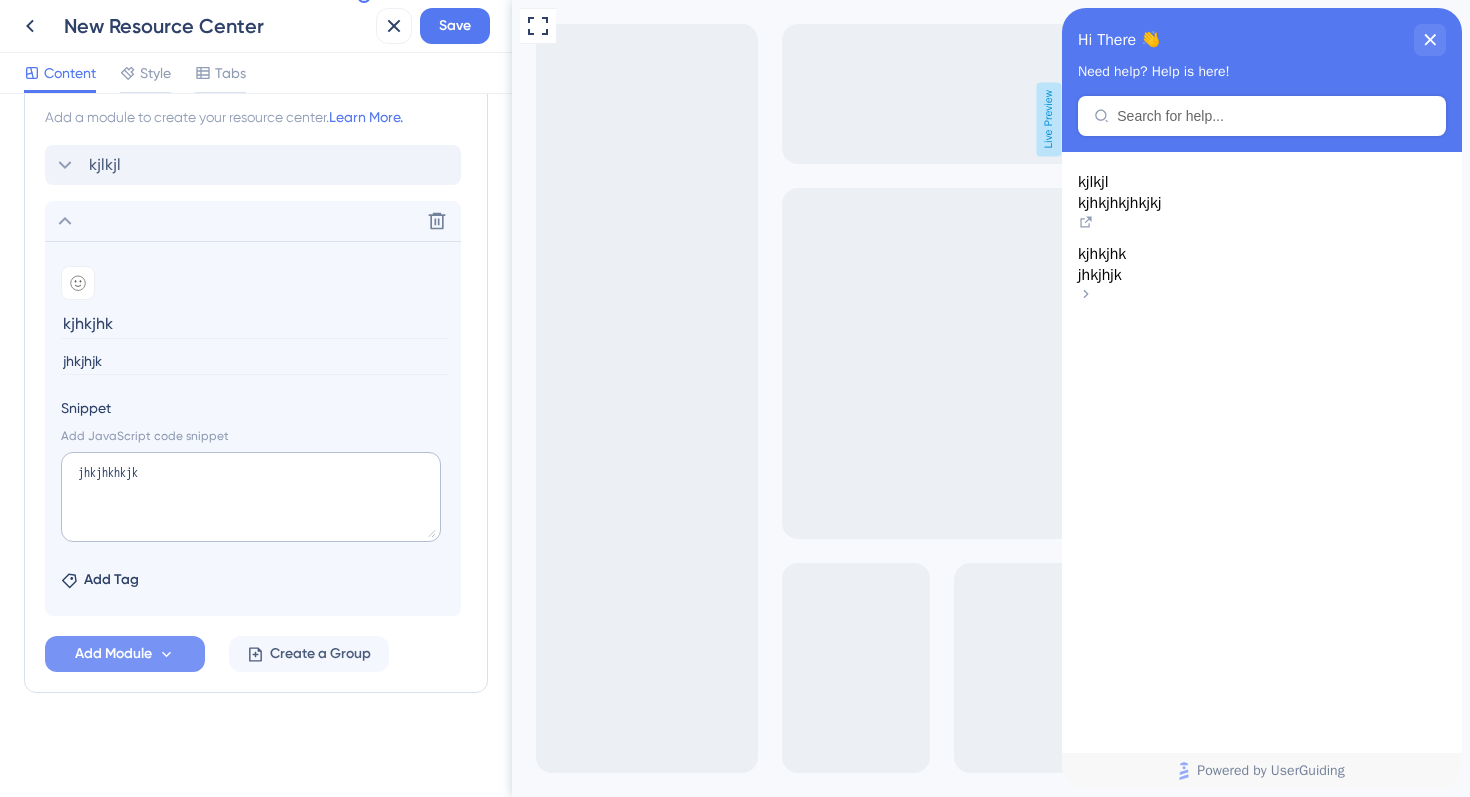 click 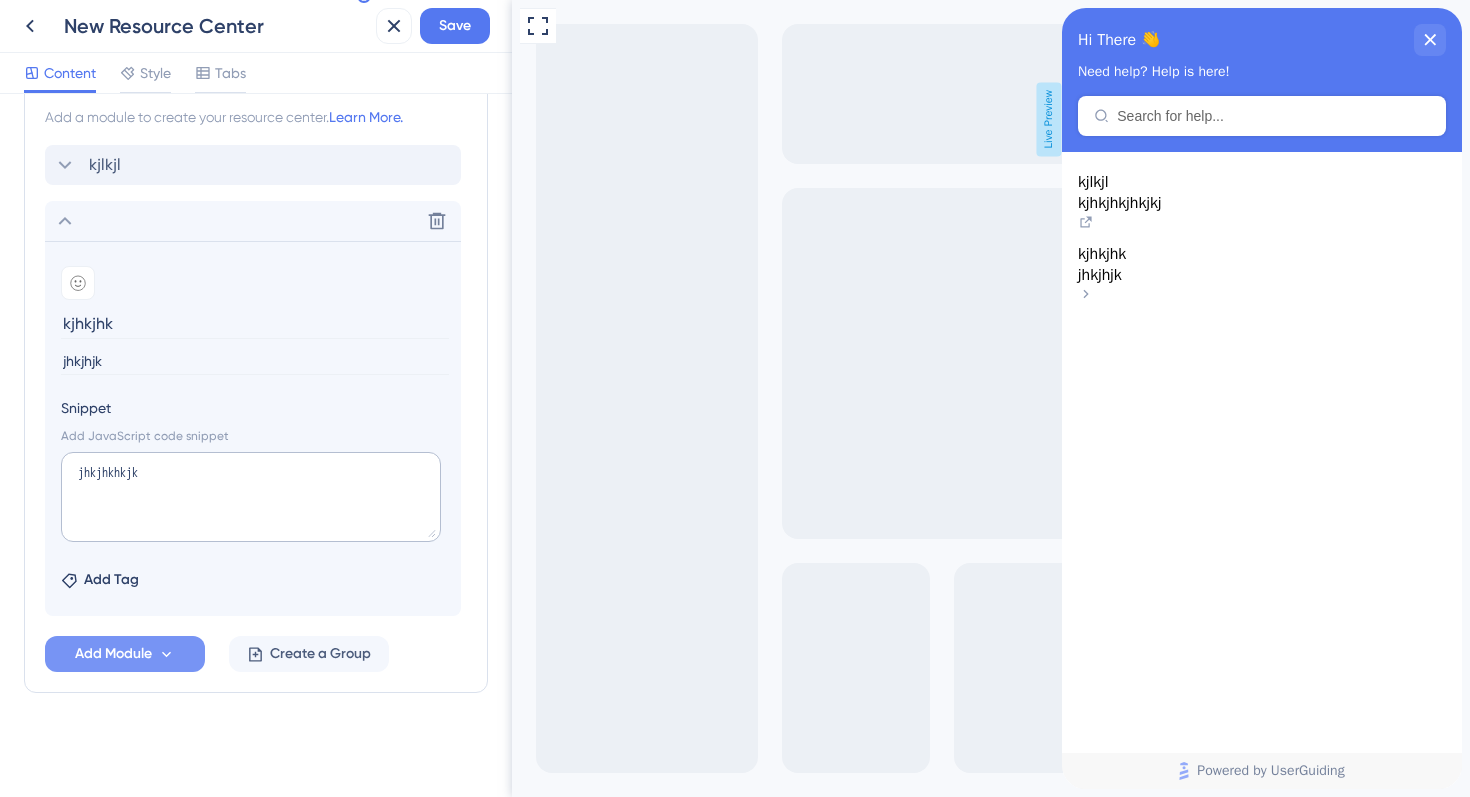 drag, startPoint x: 1089, startPoint y: 336, endPoint x: 1187, endPoint y: 300, distance: 104.40307 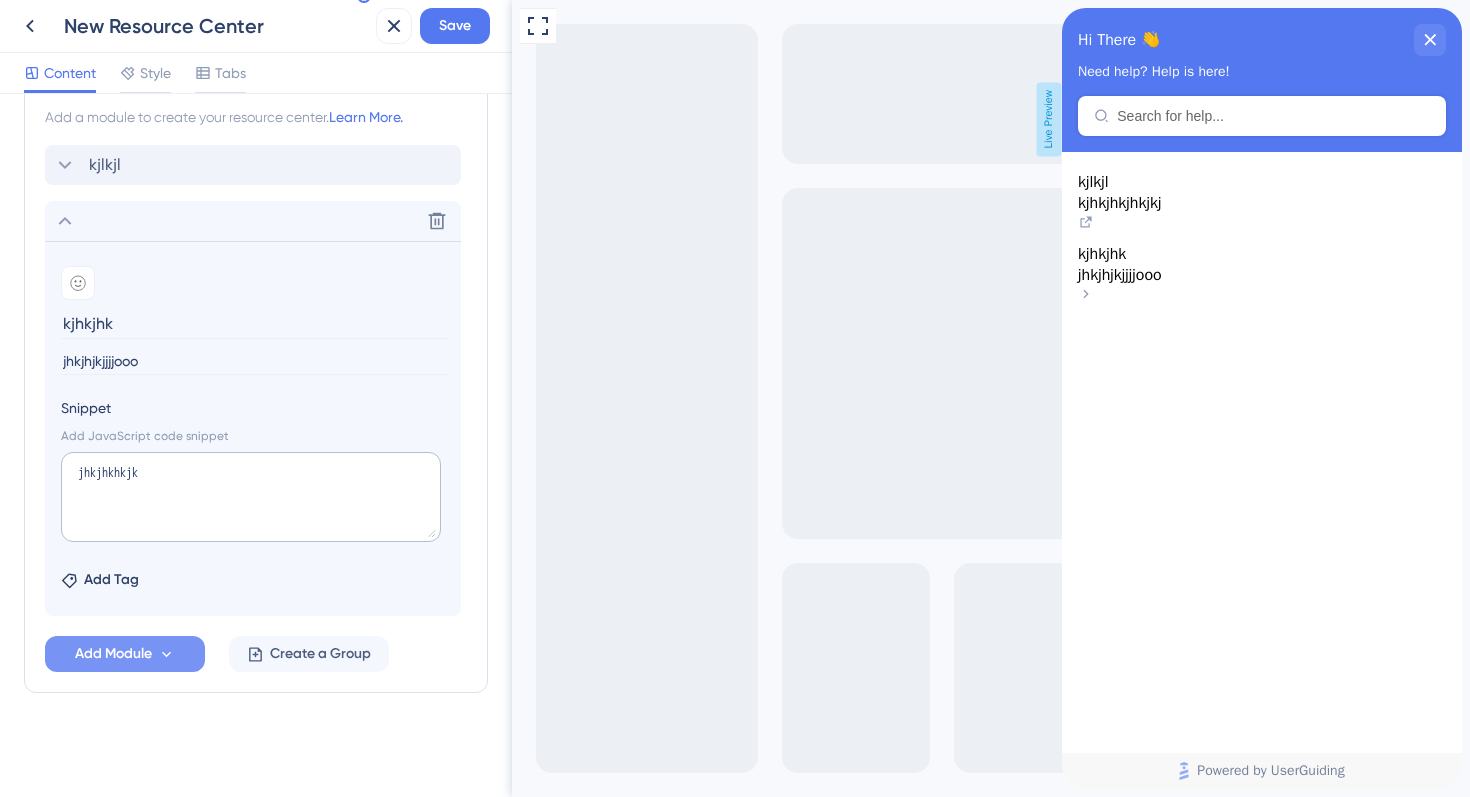 type on "jhkjhjkjjjjooo" 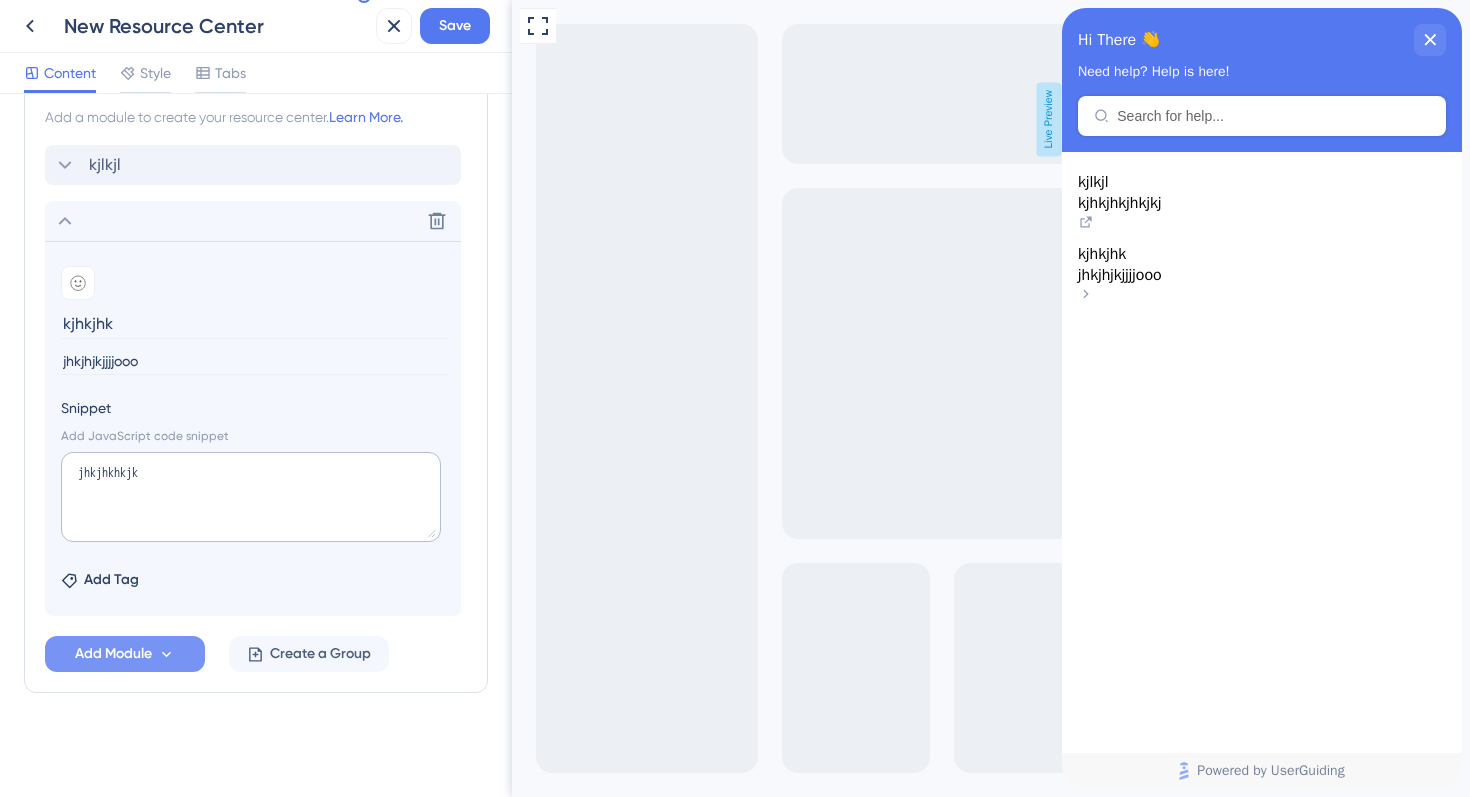 click on "Snippet" at bounding box center [253, 408] 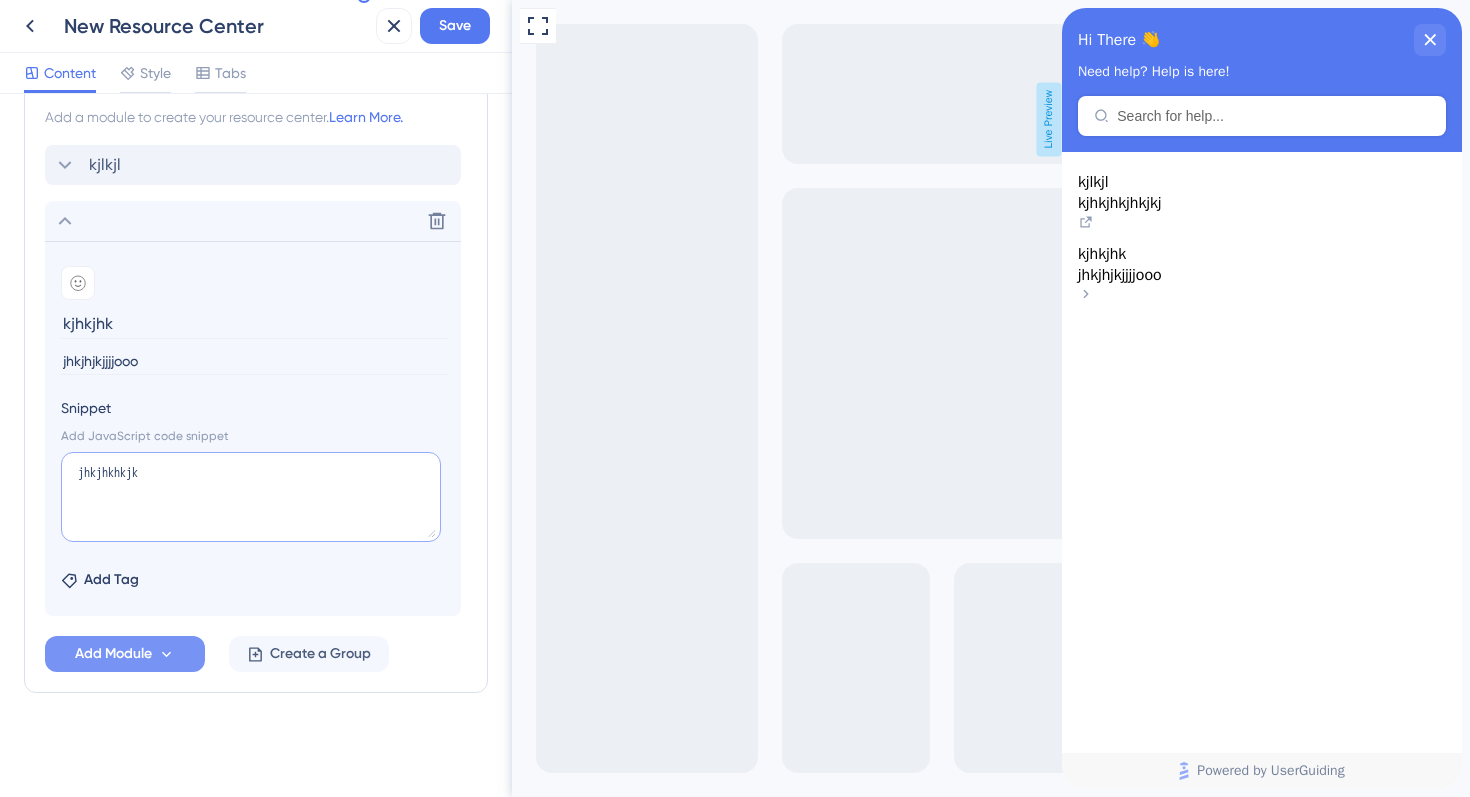 drag, startPoint x: 181, startPoint y: 478, endPoint x: 27, endPoint y: 475, distance: 154.02922 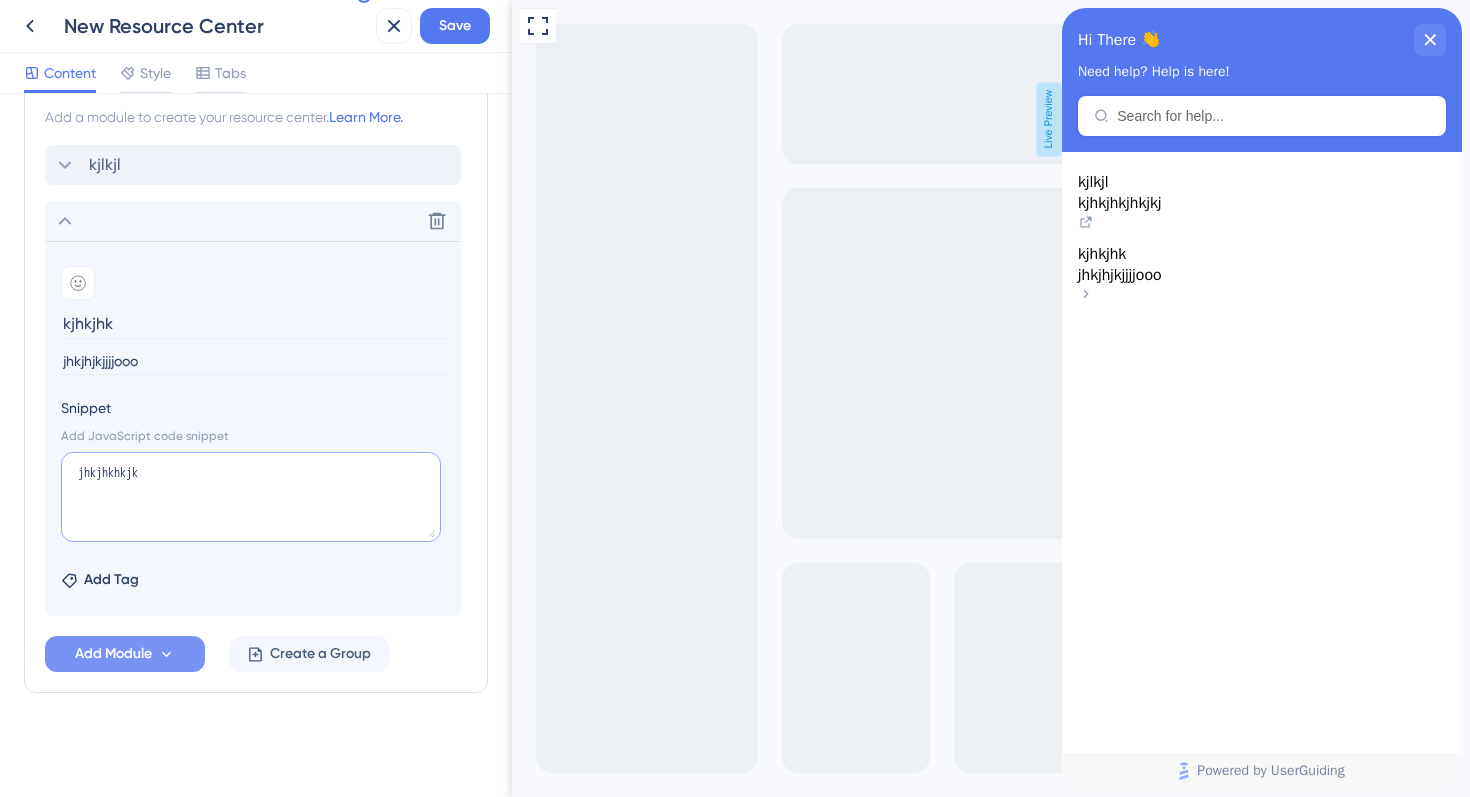 click on "Modules Add a module to create your resource center.  Learn More. kjlkjl Delete Add emoji kjhkjhk jhkjhjkjjjjooo Snippet Add JavaScript code snippet jhkjhkhkjk Add Tag Add Module Create a Group" at bounding box center (256, 372) 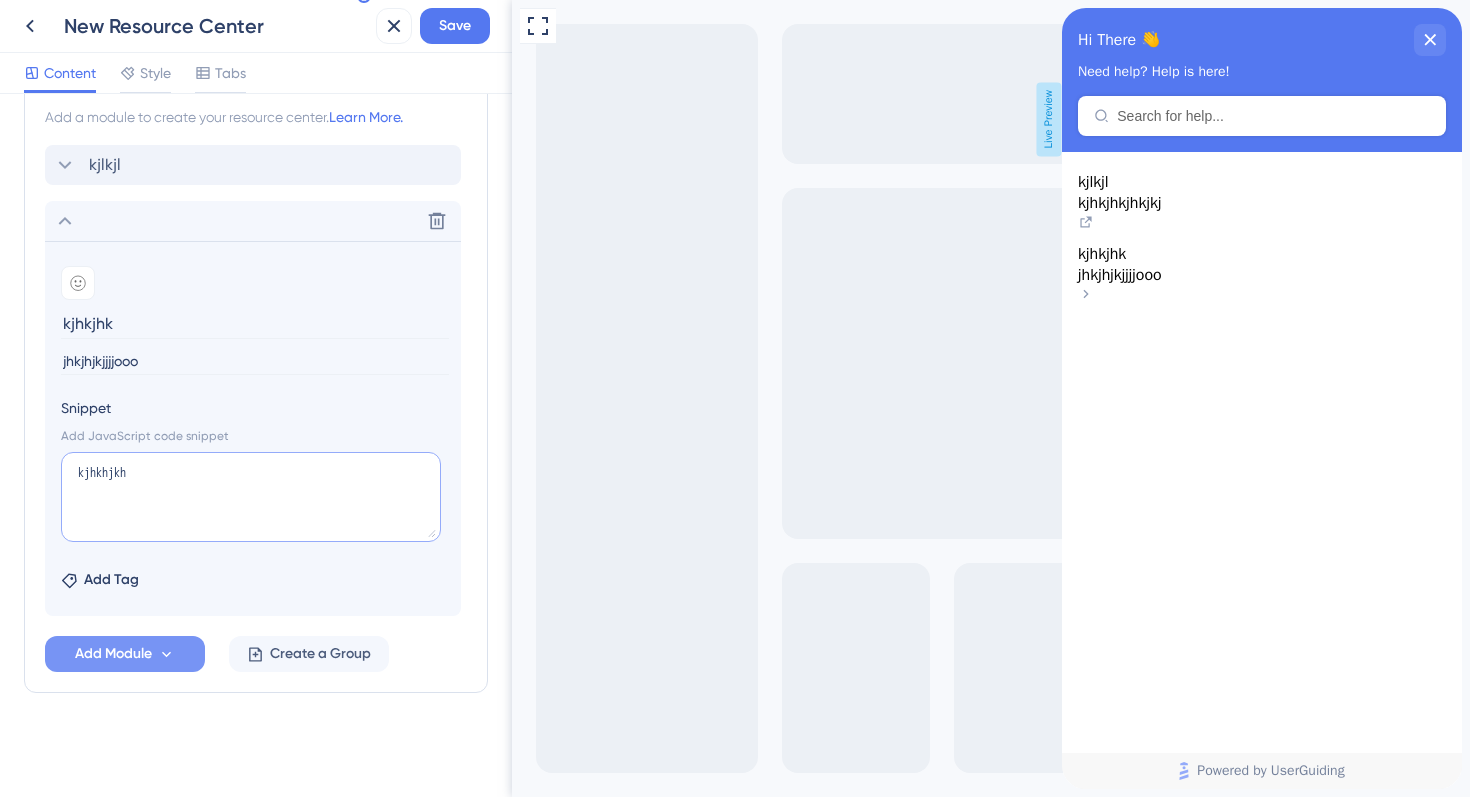 type on "kjhkhjkh" 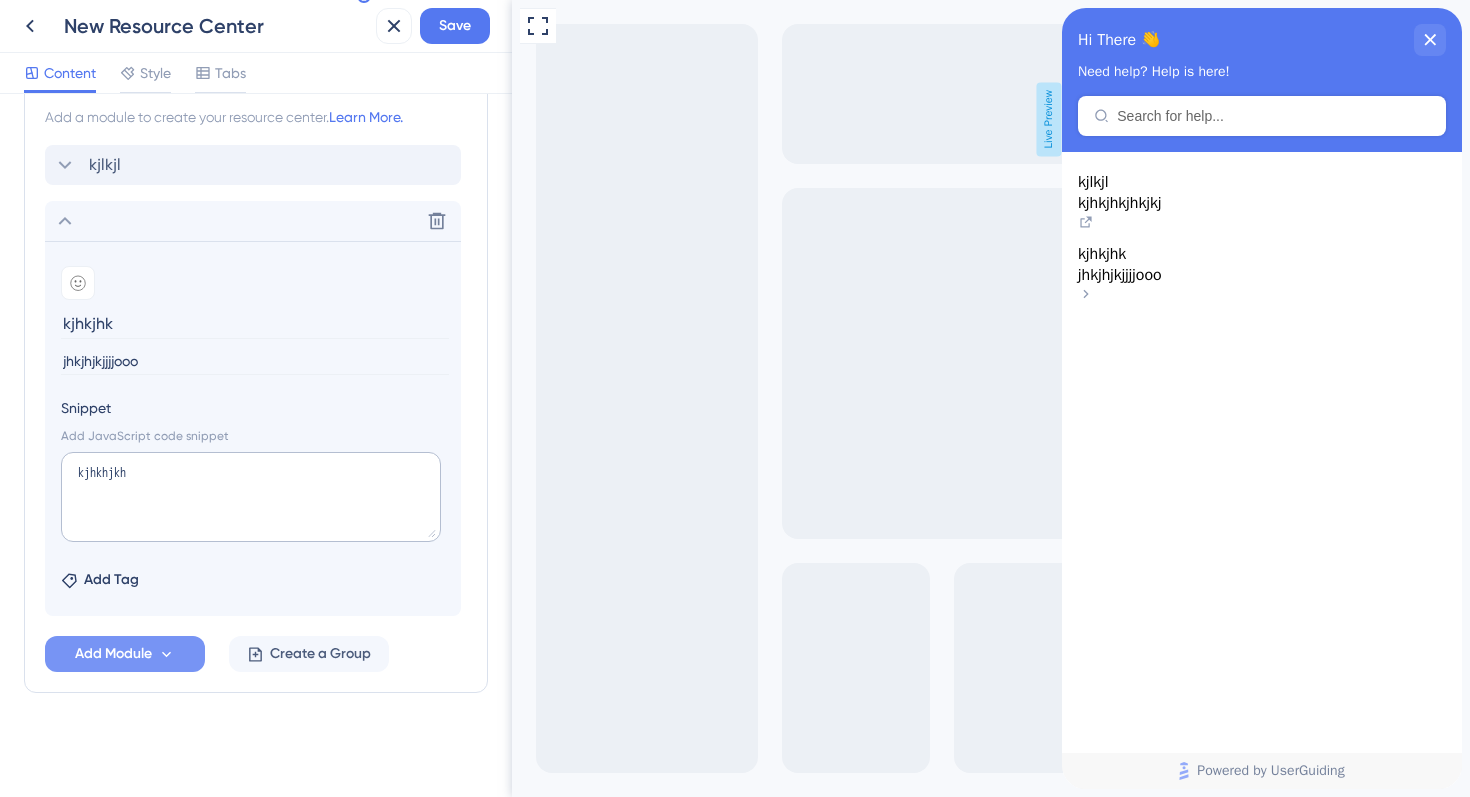 click on "kjhkjhk jhkjhjkjjjjooo" at bounding box center (1262, 276) 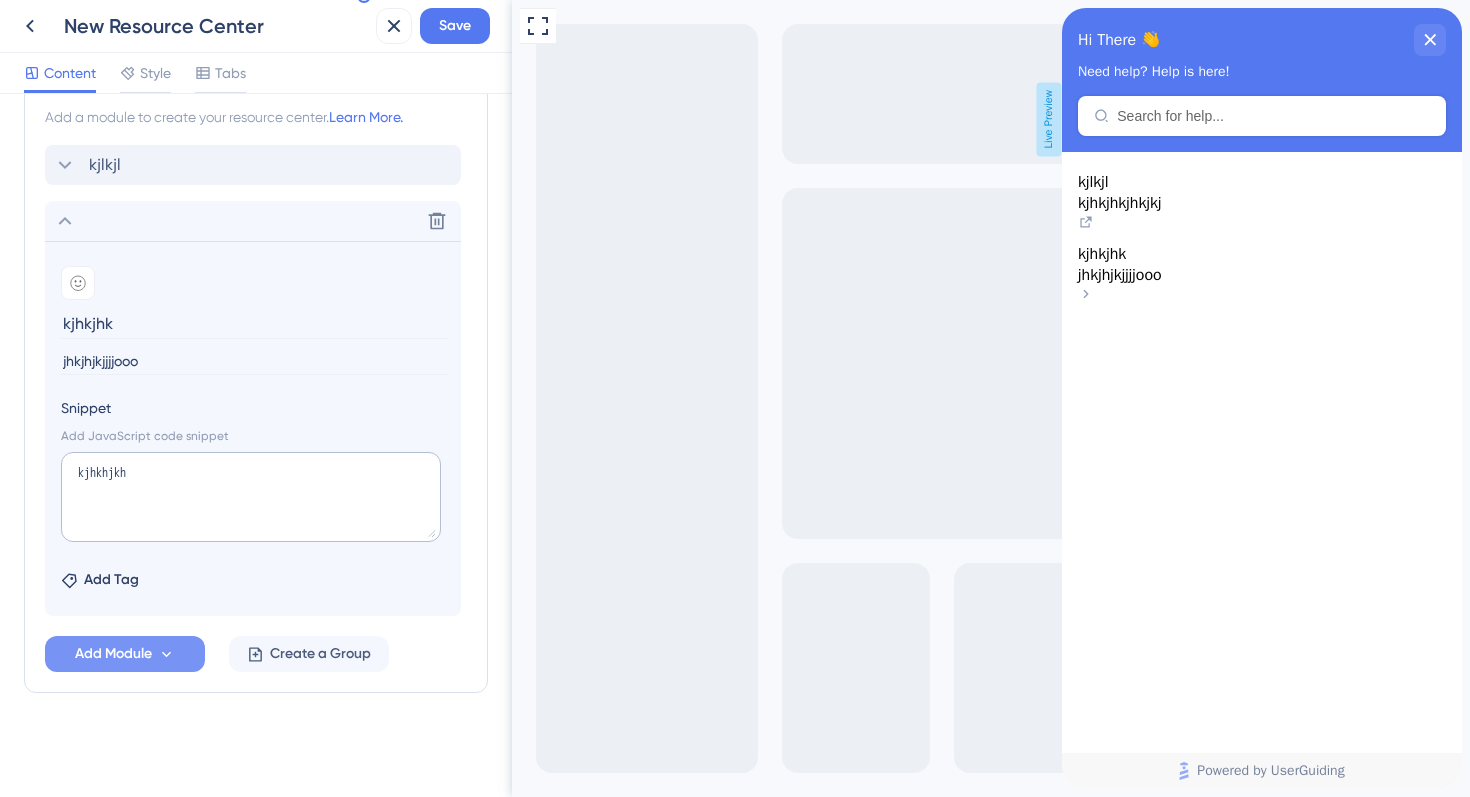 click on "kjhkjhk jhkjhjkjjjjooo" at bounding box center (1262, 276) 